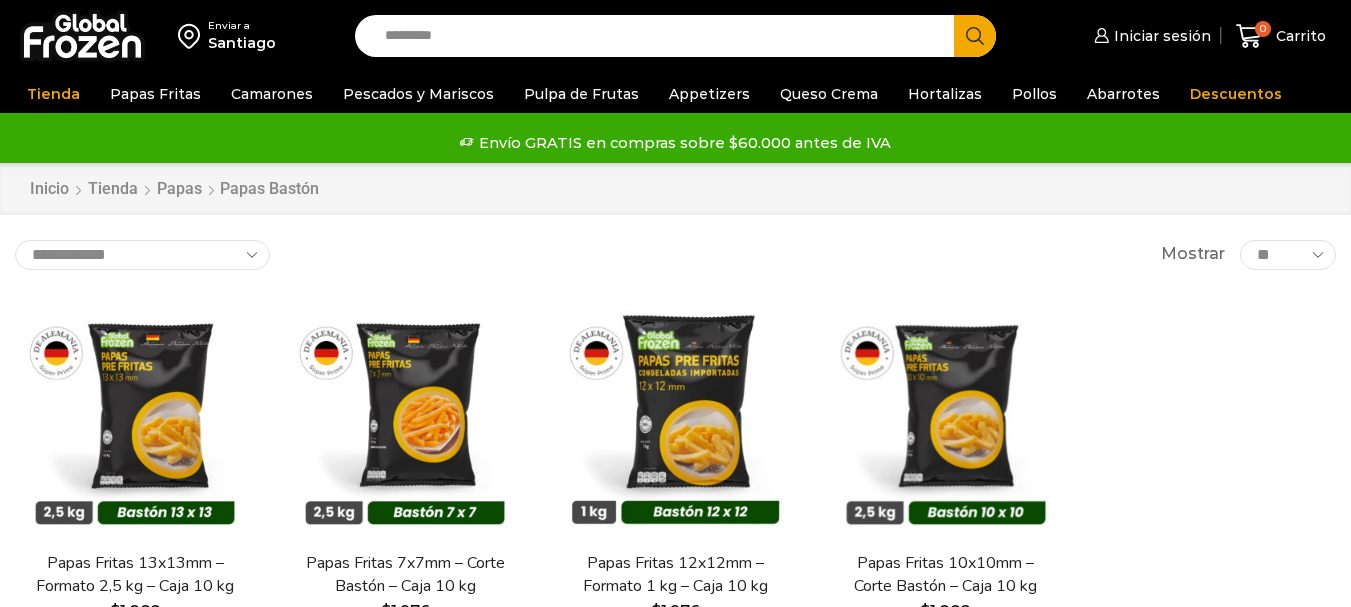 scroll, scrollTop: 0, scrollLeft: 0, axis: both 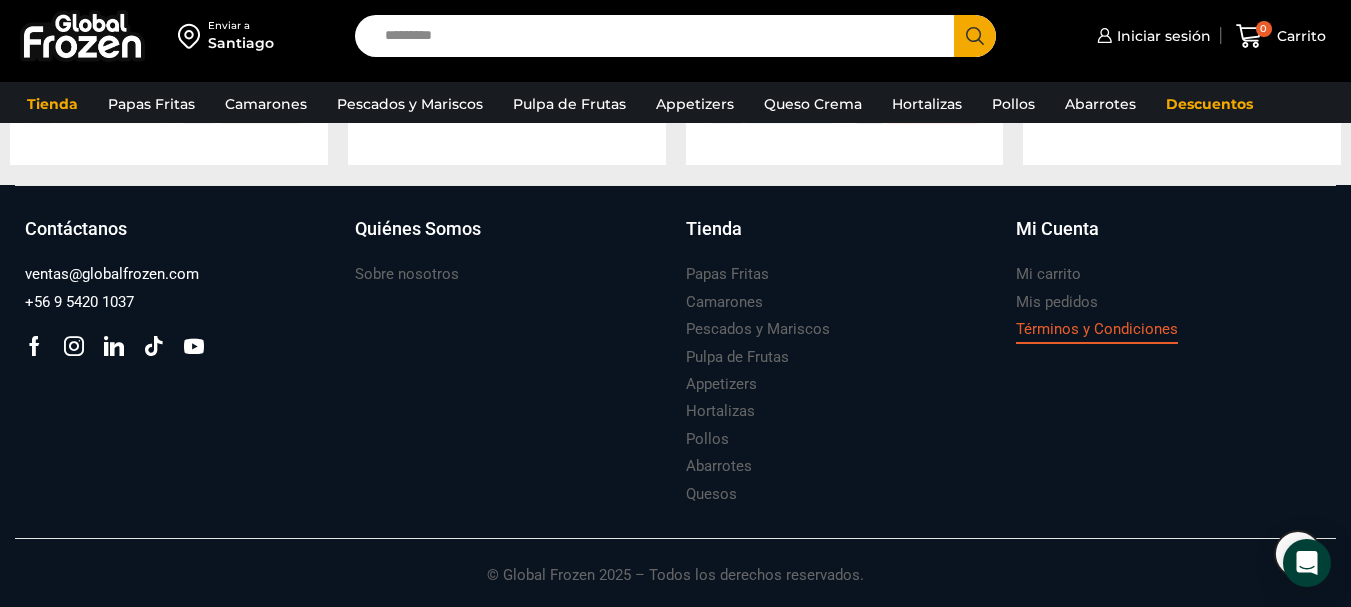 click on "Términos y Condiciones" at bounding box center [1097, 329] 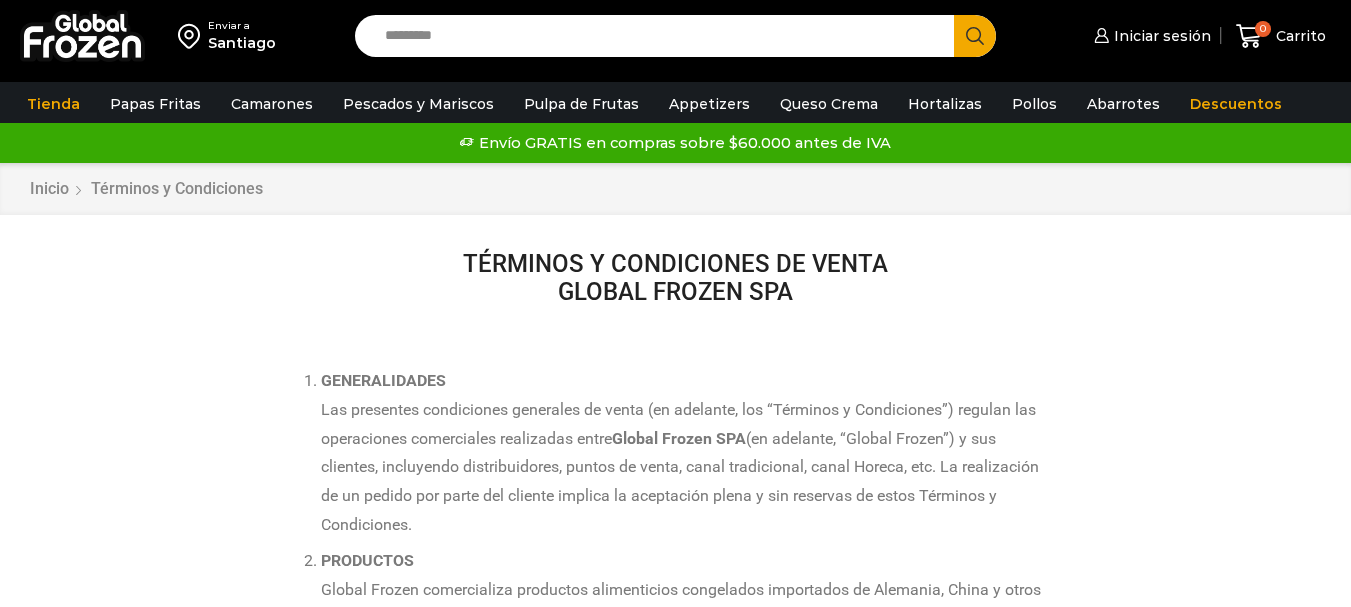 scroll, scrollTop: 0, scrollLeft: 0, axis: both 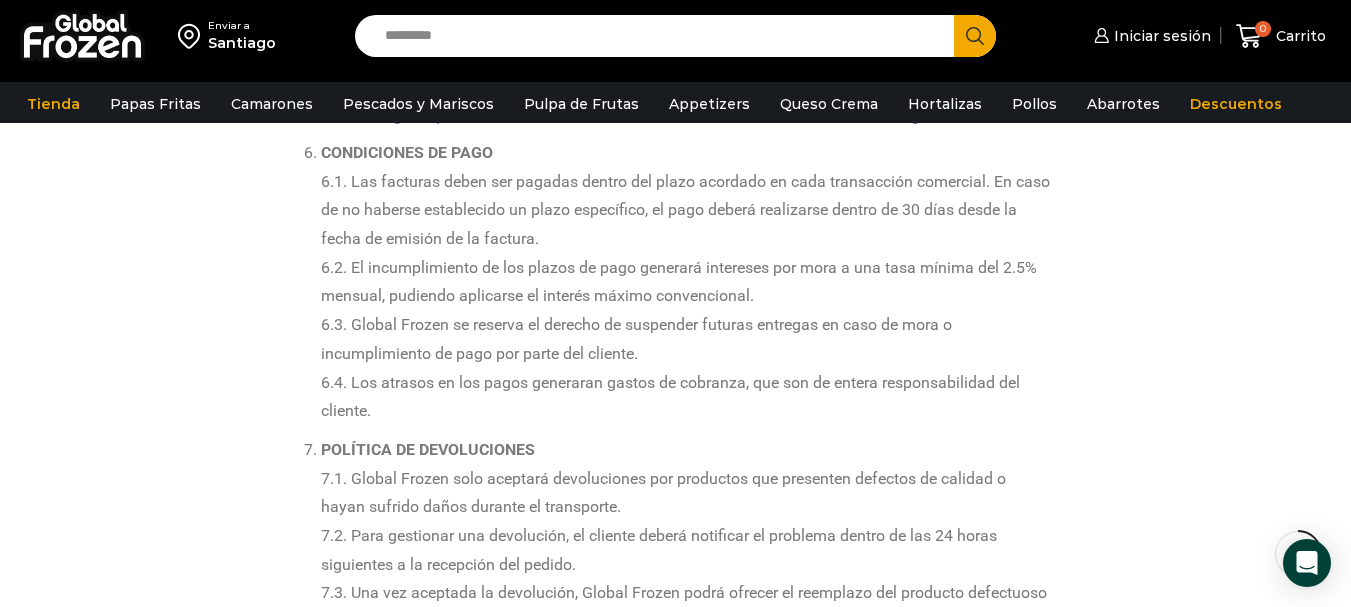 drag, startPoint x: 1353, startPoint y: 102, endPoint x: 1365, endPoint y: 355, distance: 253.28442 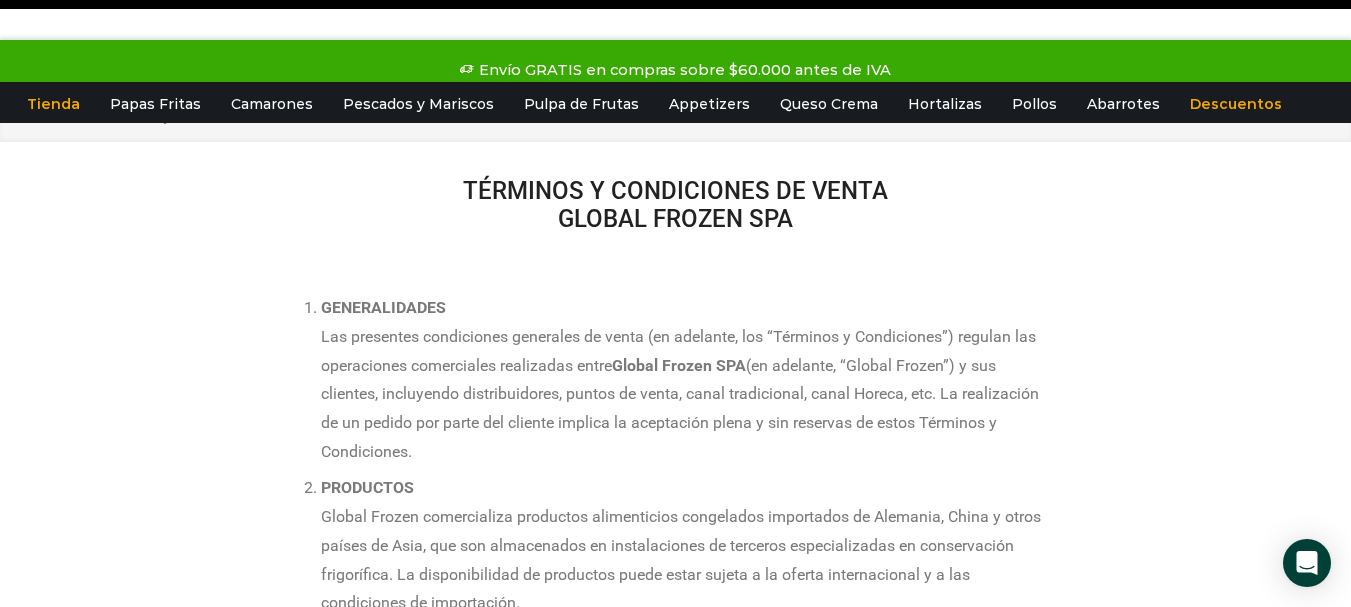 scroll, scrollTop: 0, scrollLeft: 0, axis: both 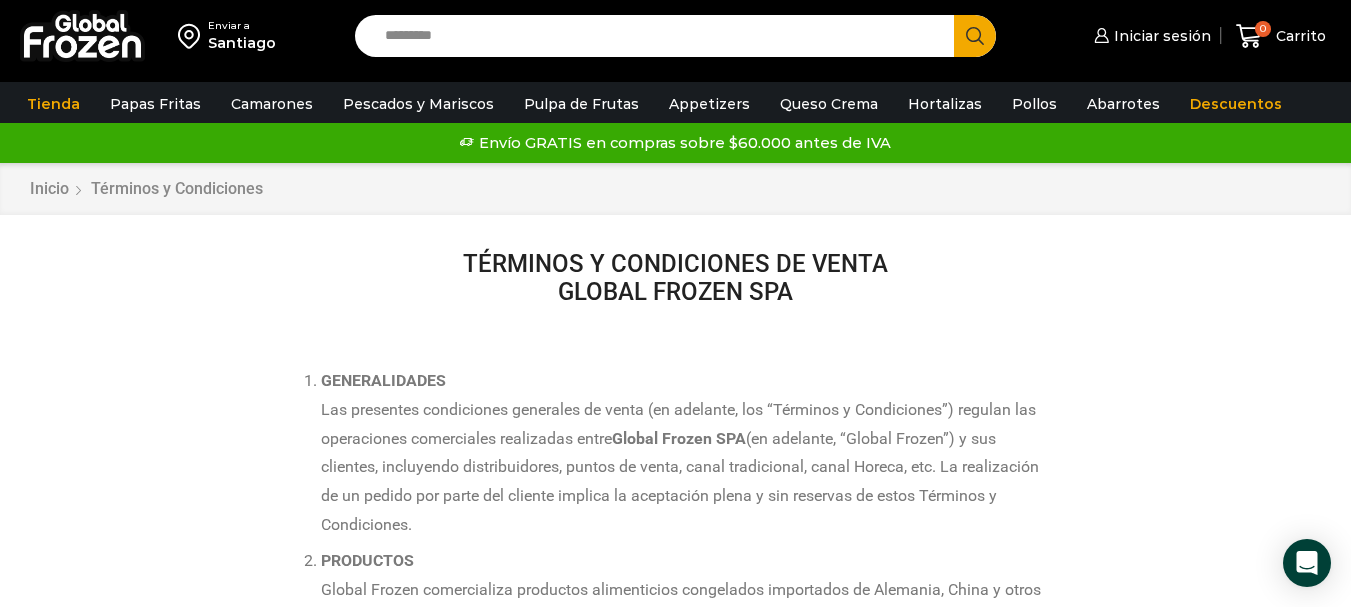 click on "Enviar a" at bounding box center [242, 26] 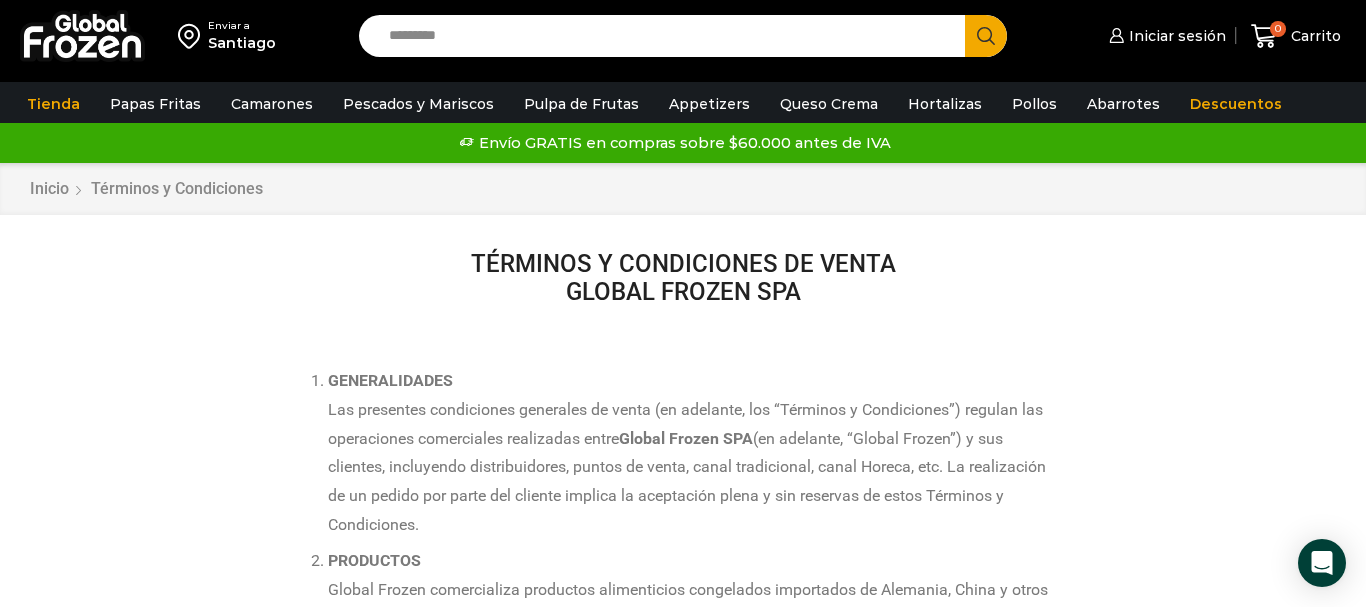 click at bounding box center [0, 0] 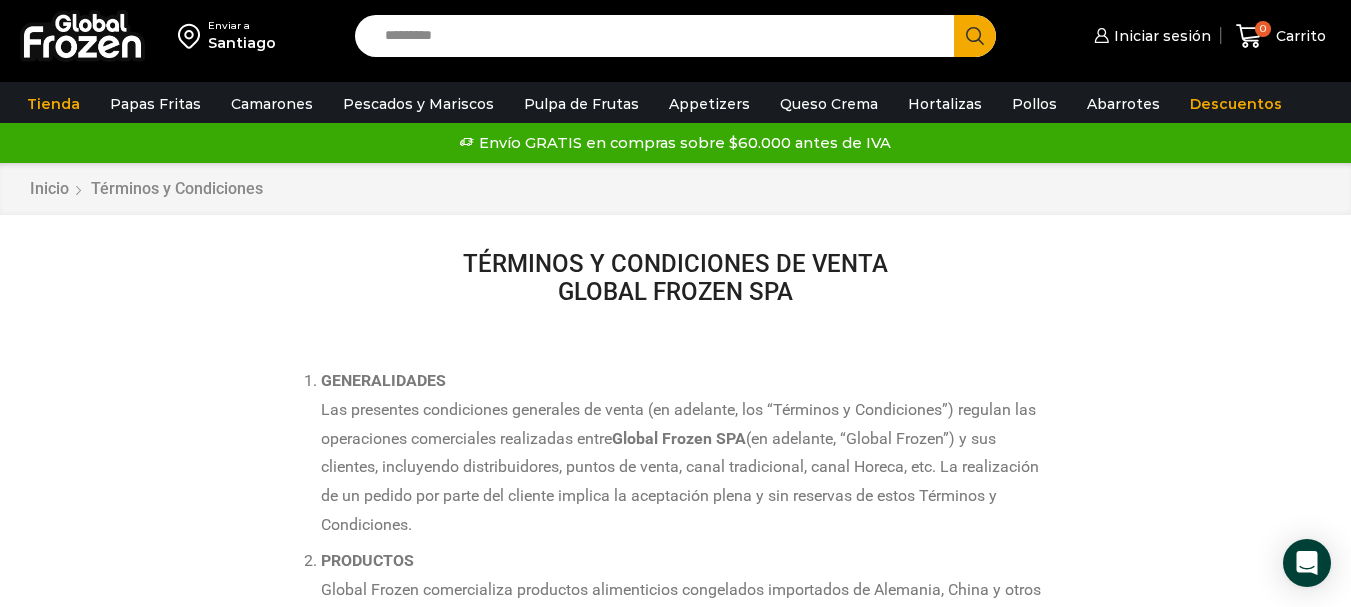 click on "Enviar a" at bounding box center [242, 26] 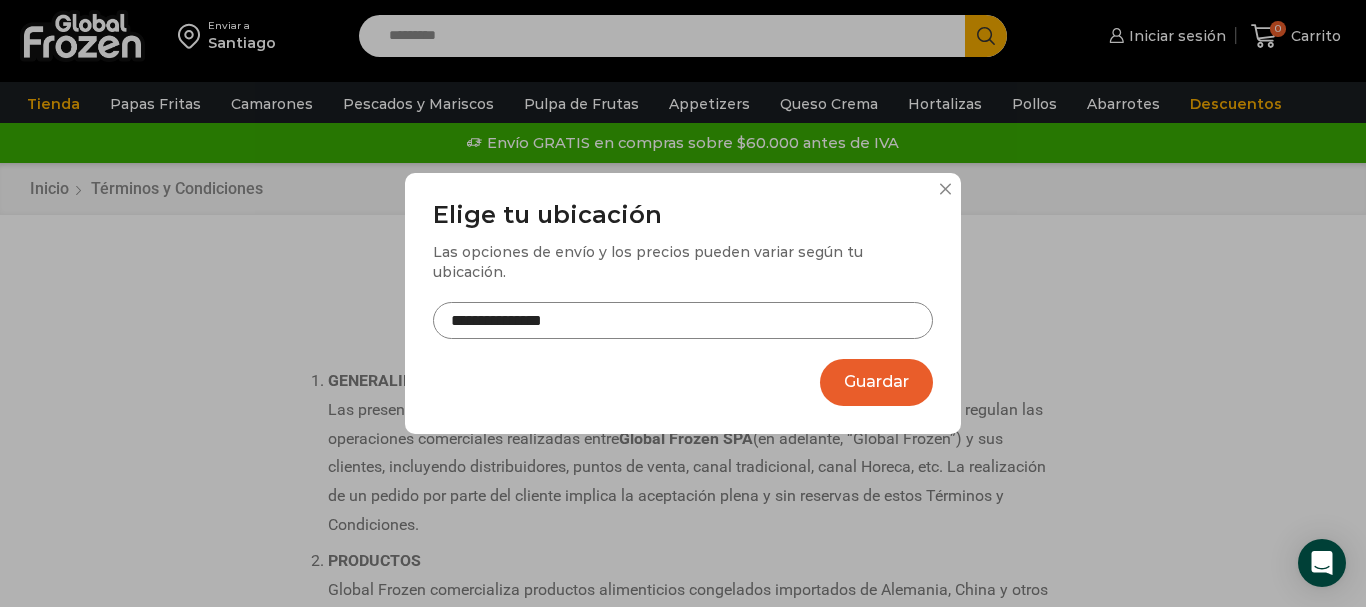 click on "**********" at bounding box center (683, 303) 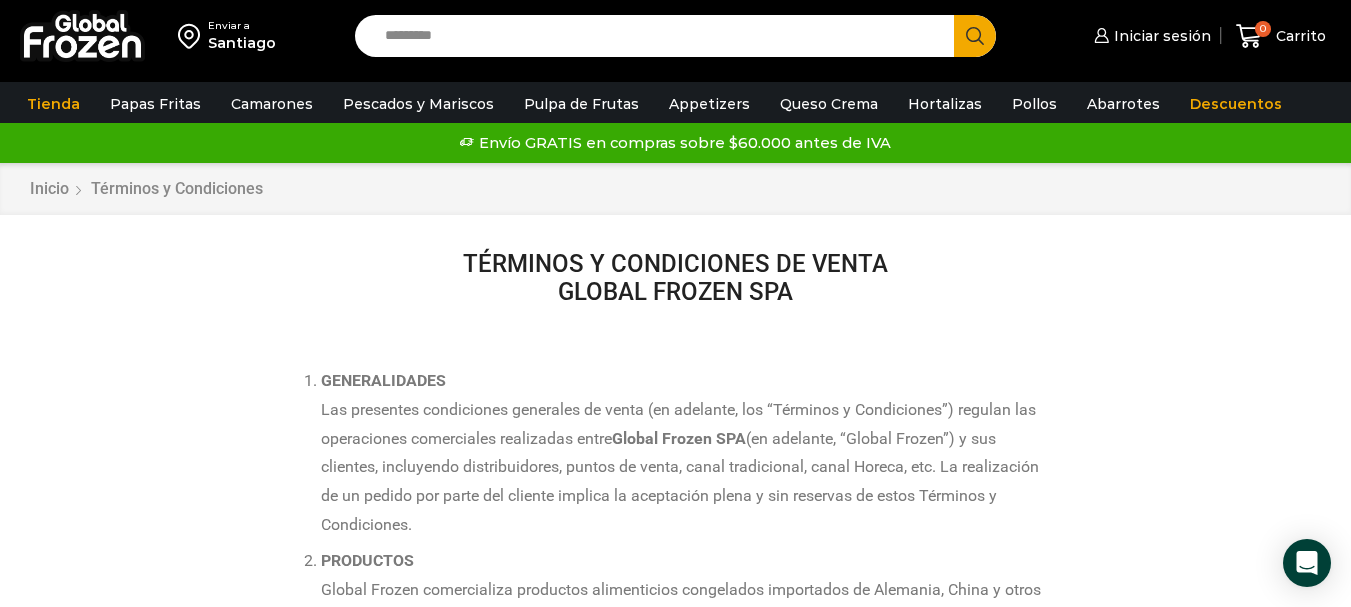click on "Enviar a" at bounding box center [242, 26] 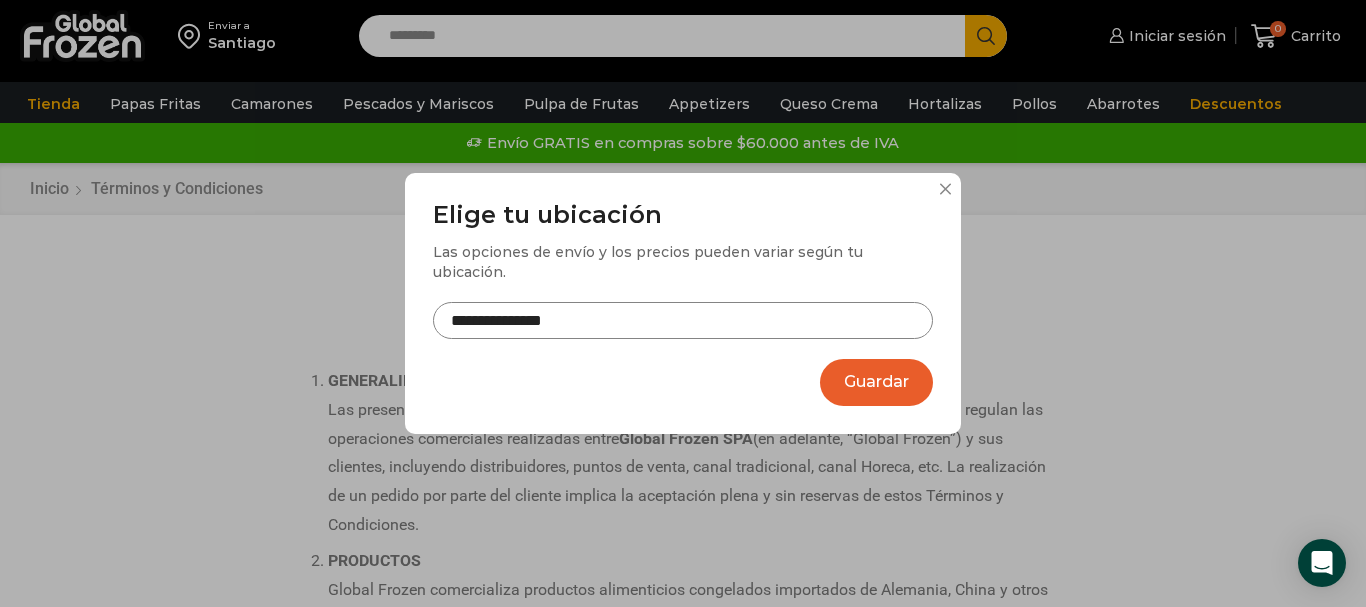 click on "**********" at bounding box center (683, 303) 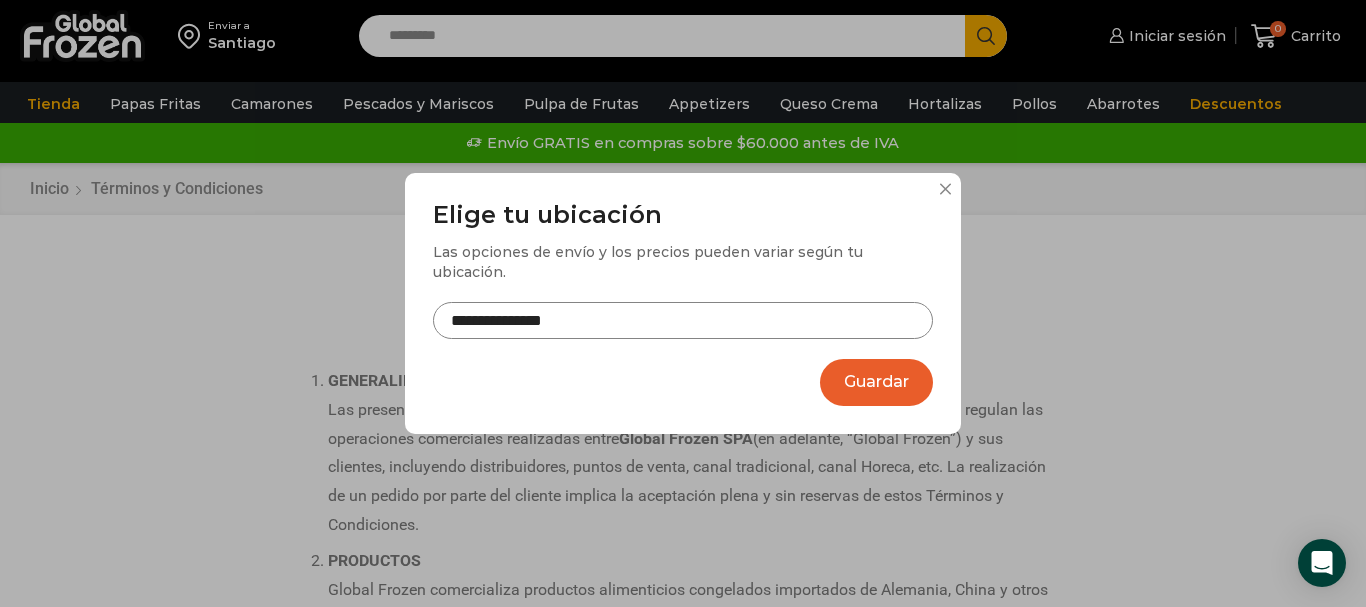 click at bounding box center [945, 189] 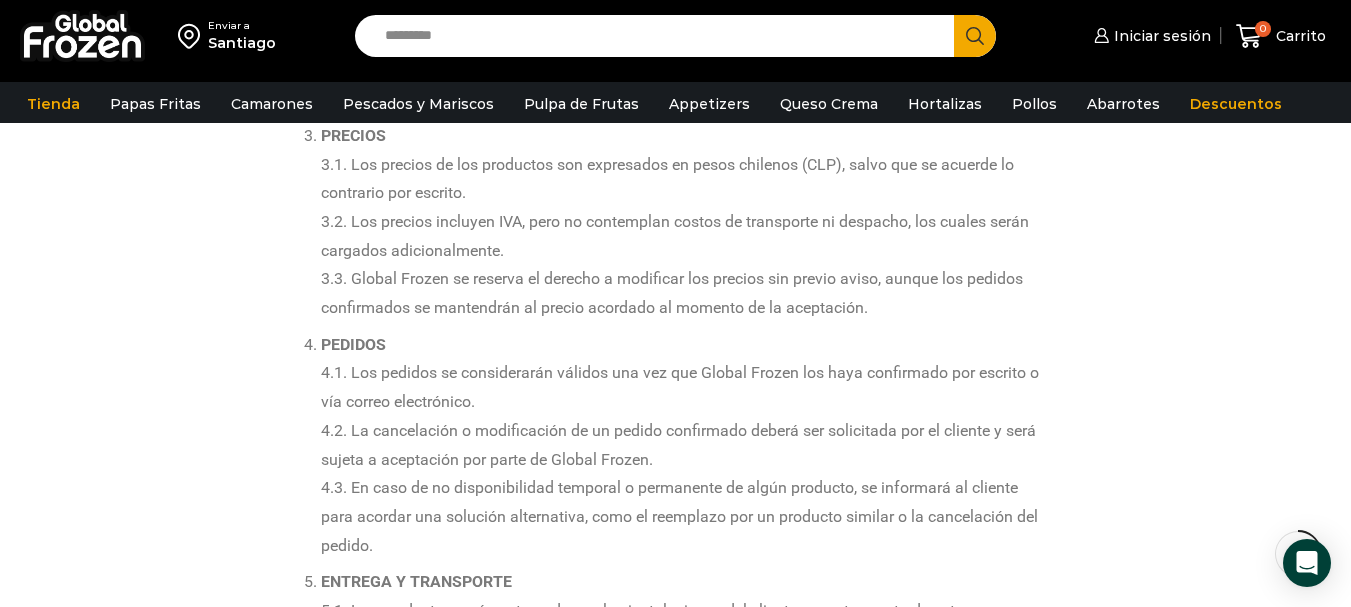 scroll, scrollTop: 570, scrollLeft: 0, axis: vertical 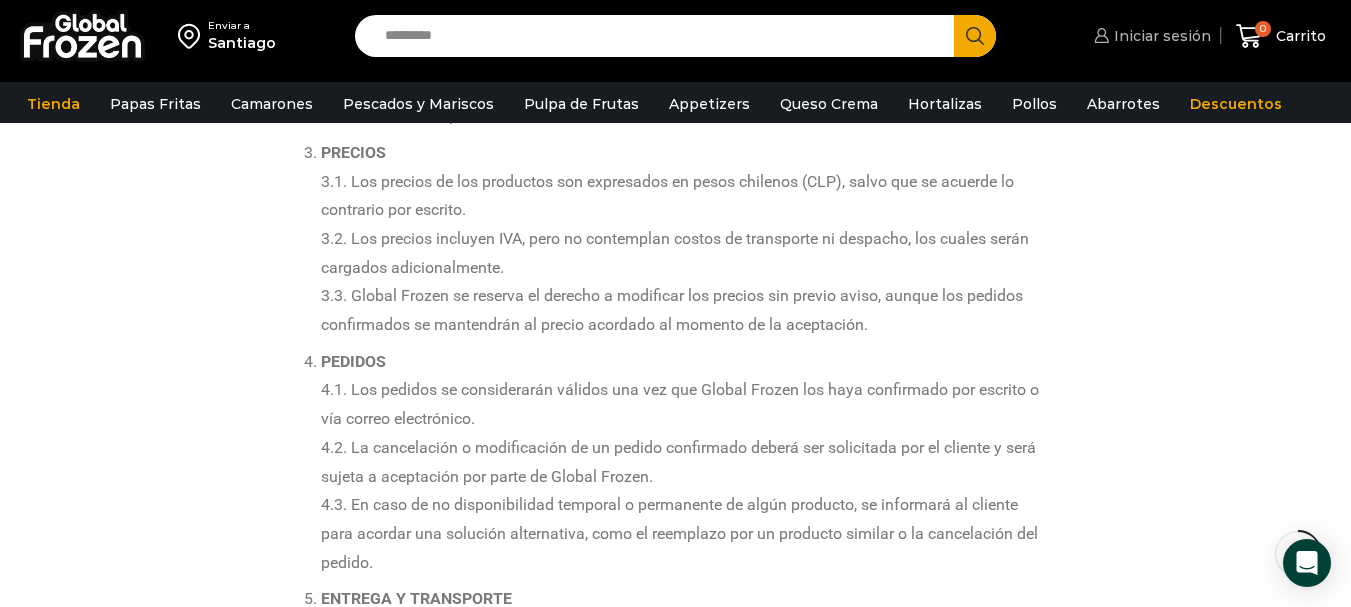 click on "Iniciar sesión" at bounding box center (1160, 36) 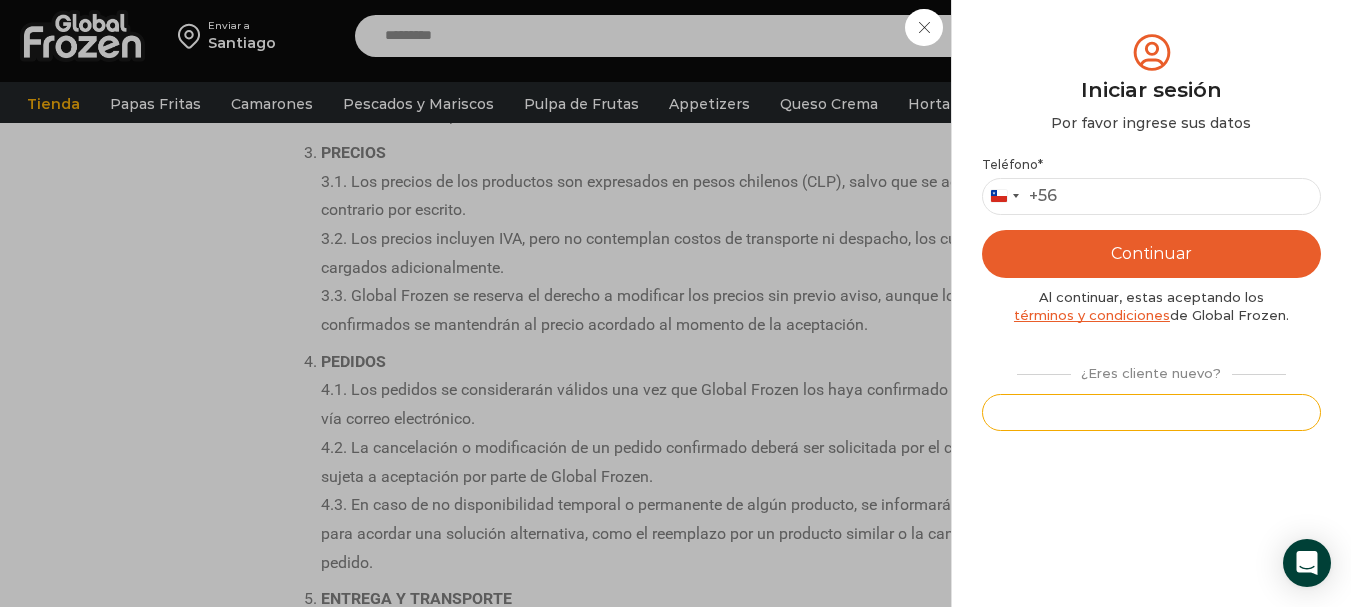 click on "Registrarse" at bounding box center [1151, 412] 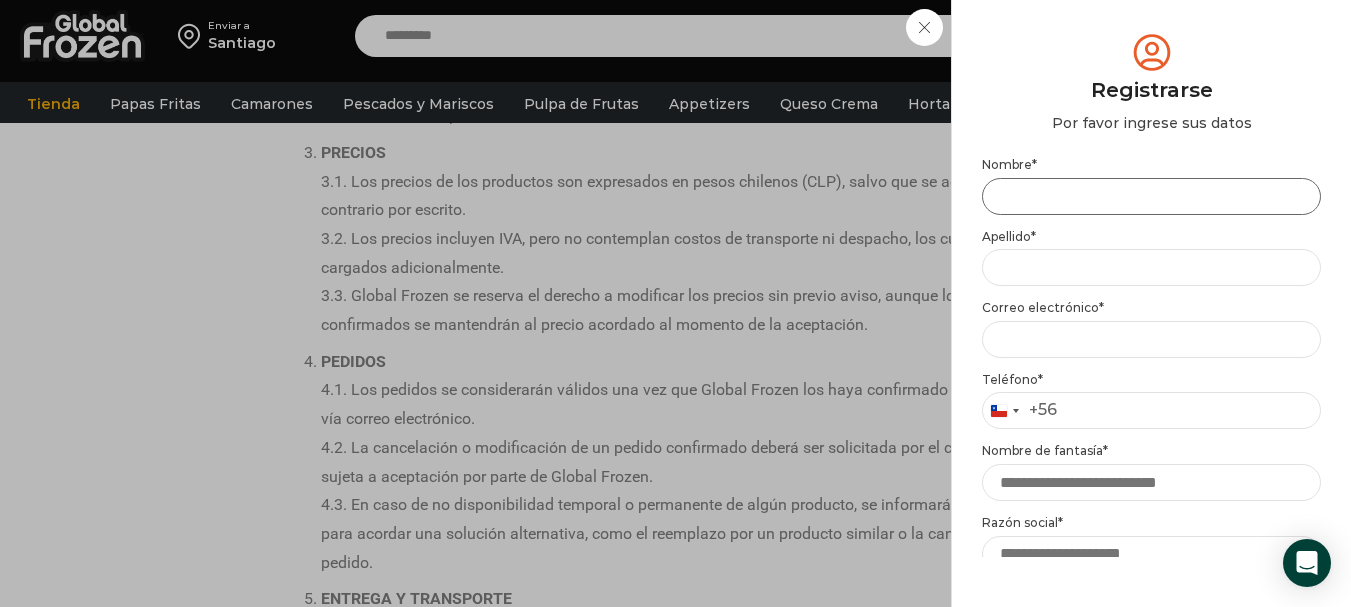 click on "Nombre  *" at bounding box center (1151, 196) 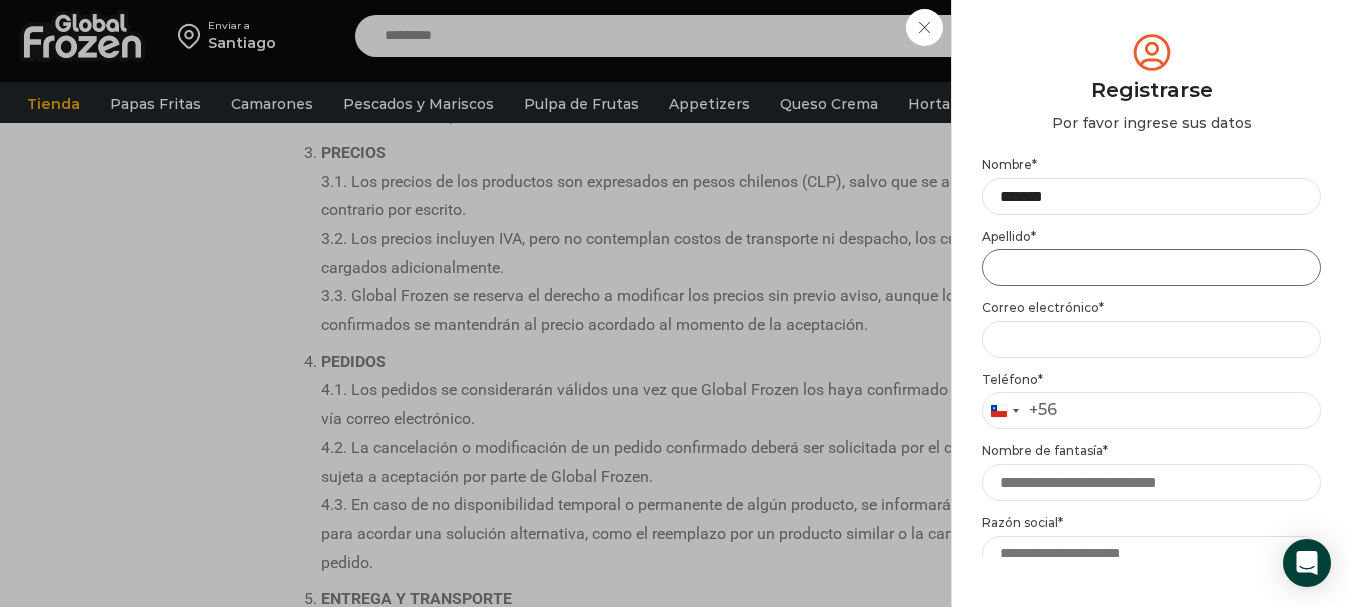type on "*******" 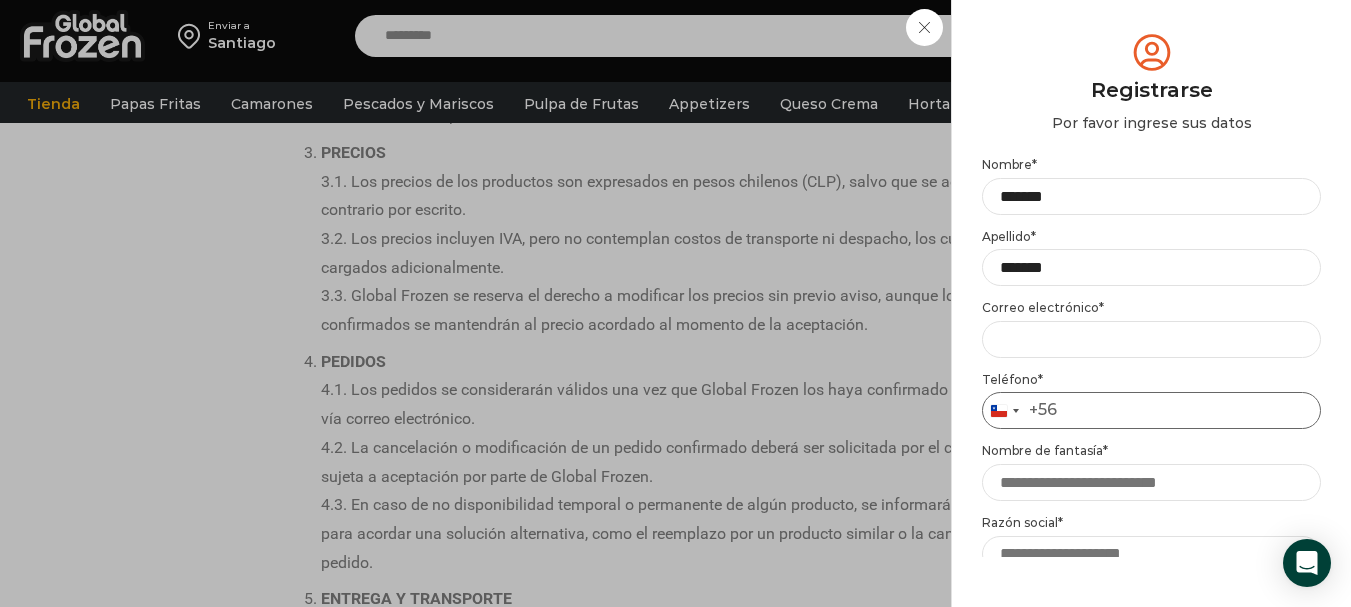 type on "*********" 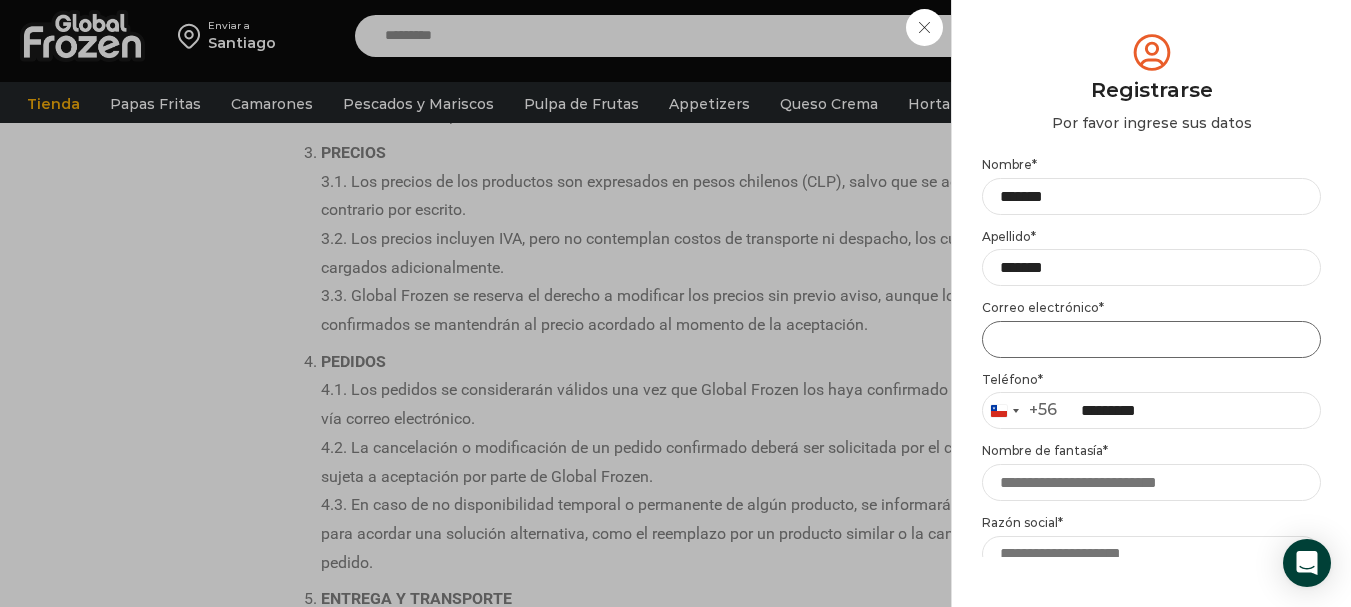 click on "Email address                                          *" at bounding box center [1151, 339] 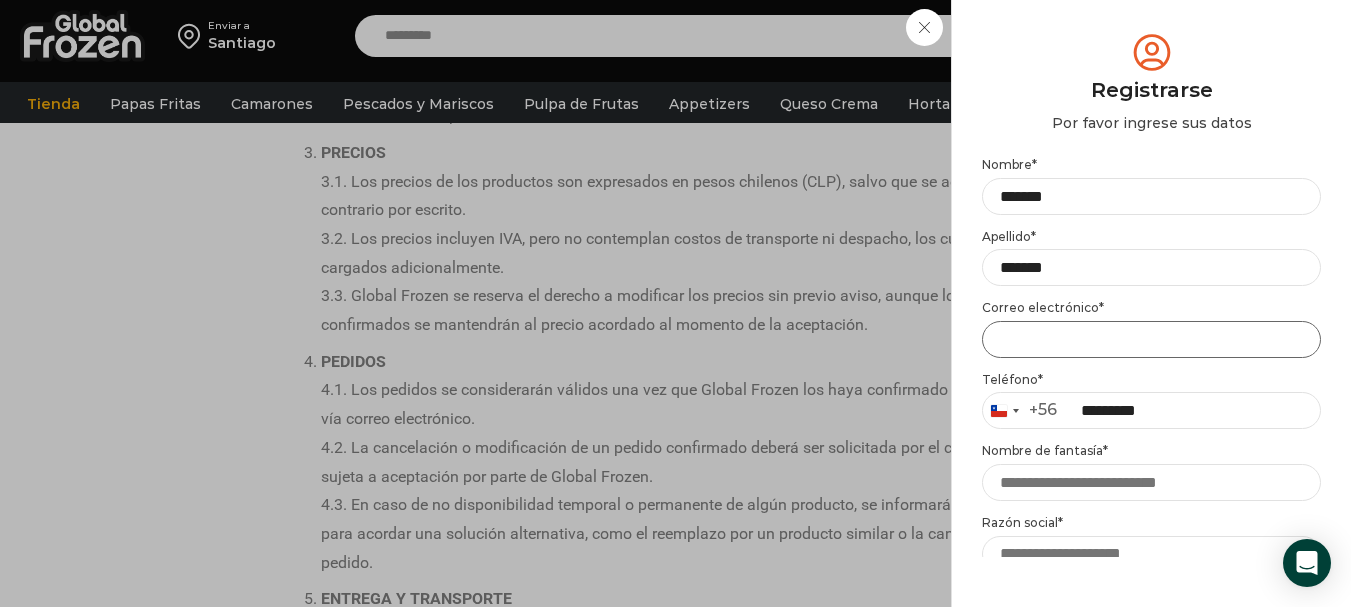 type on "**********" 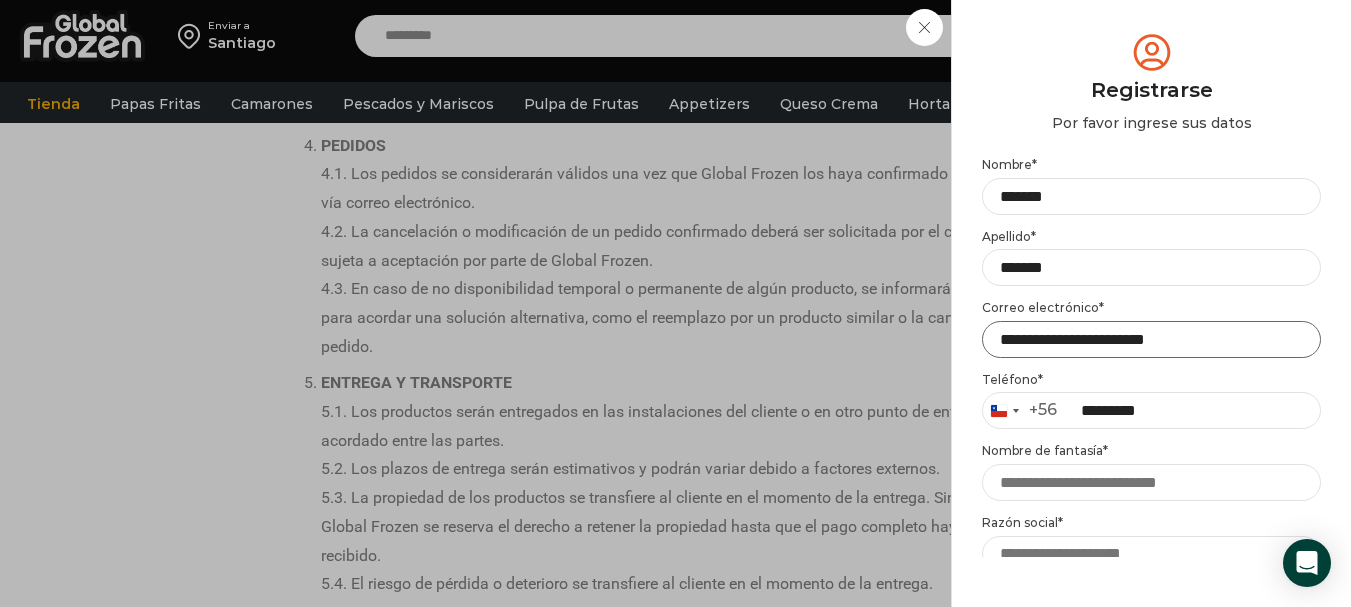 scroll, scrollTop: 798, scrollLeft: 0, axis: vertical 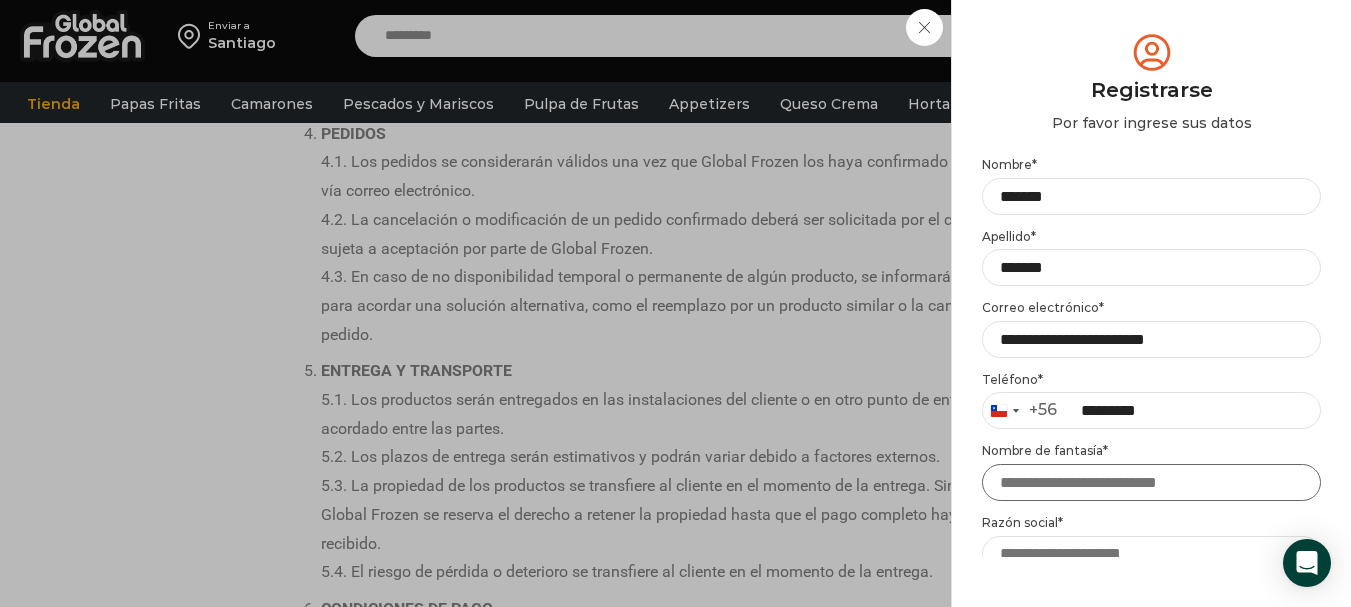 click on "Nombre de fantasía  *" at bounding box center (1151, 482) 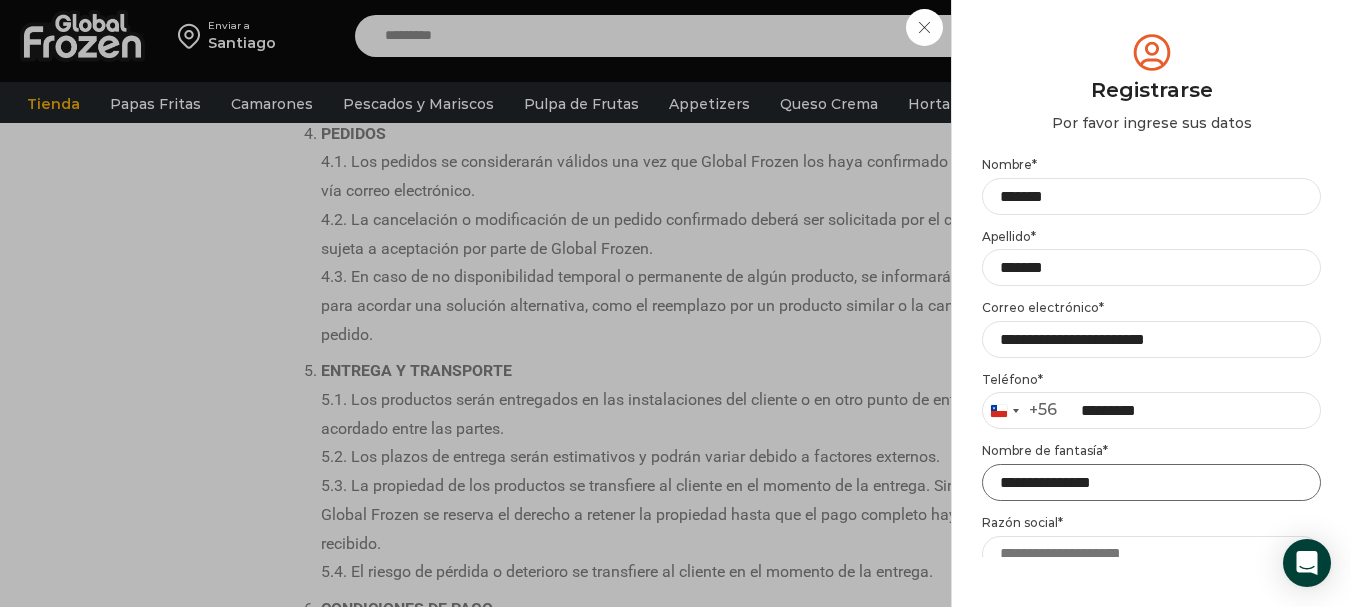 type on "**********" 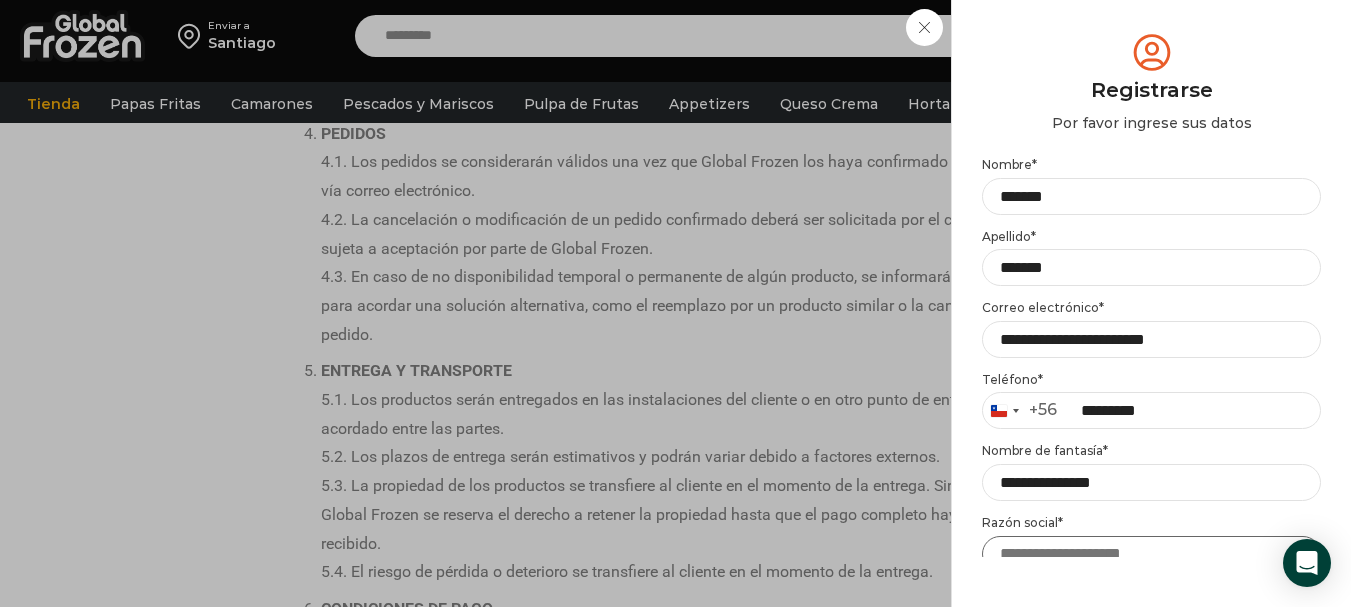 click on "Razón social  *" at bounding box center [1151, 554] 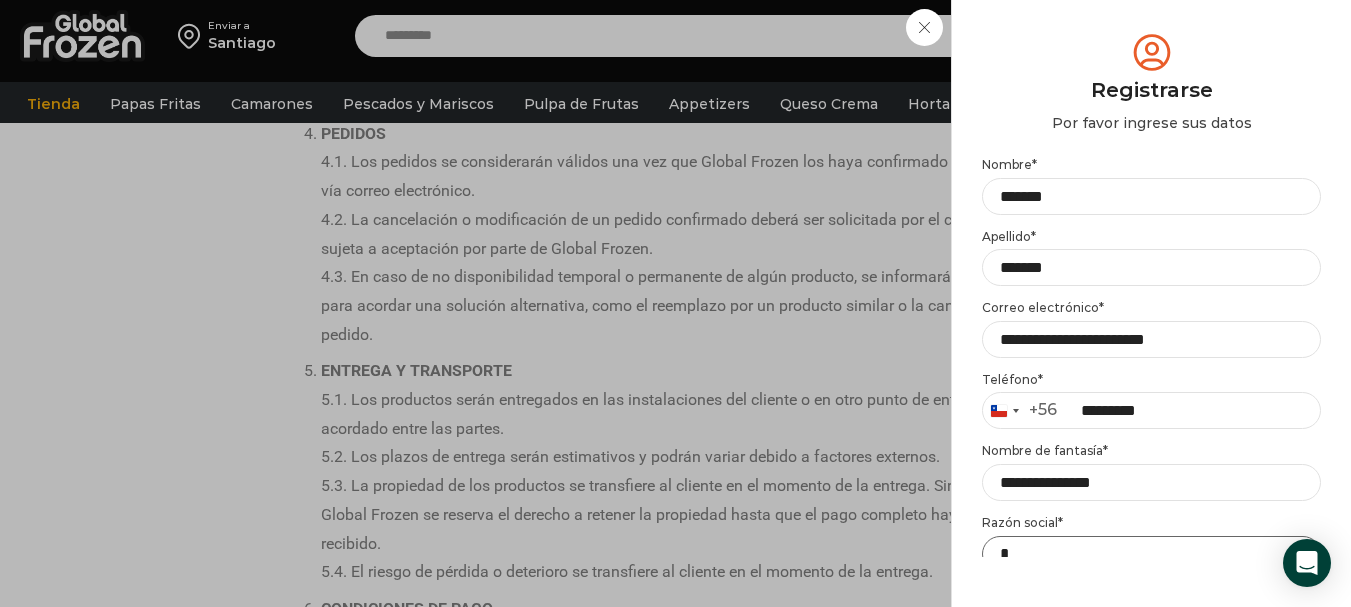 scroll, scrollTop: 6, scrollLeft: 0, axis: vertical 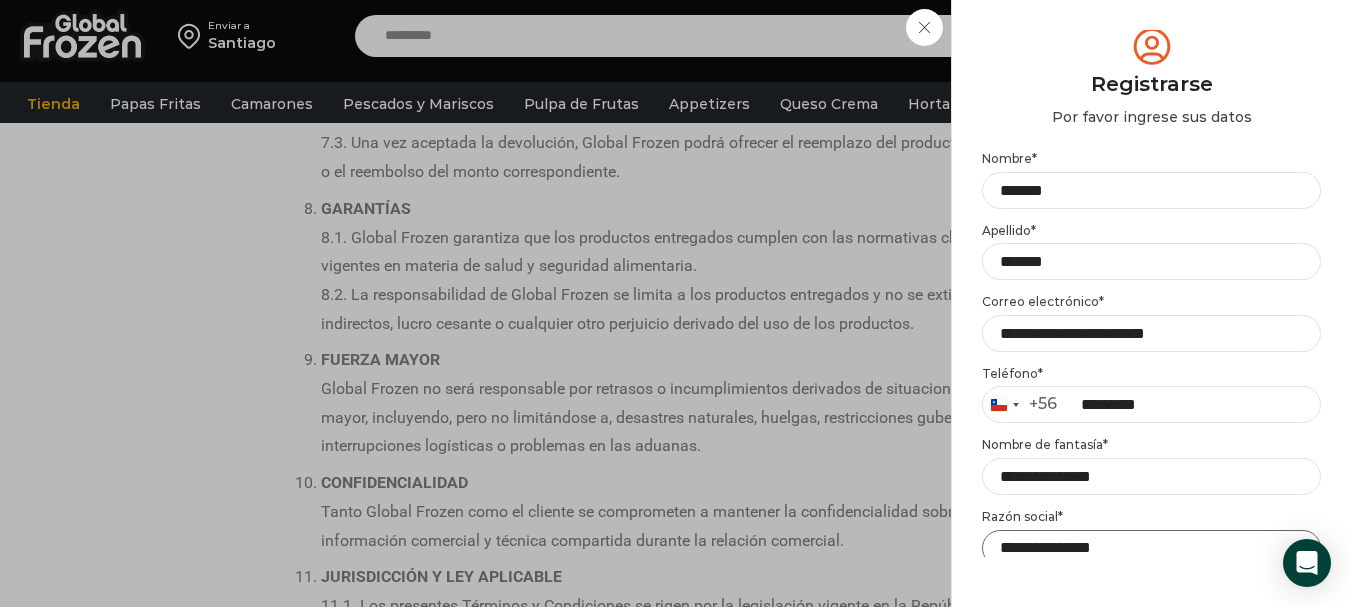 type on "**********" 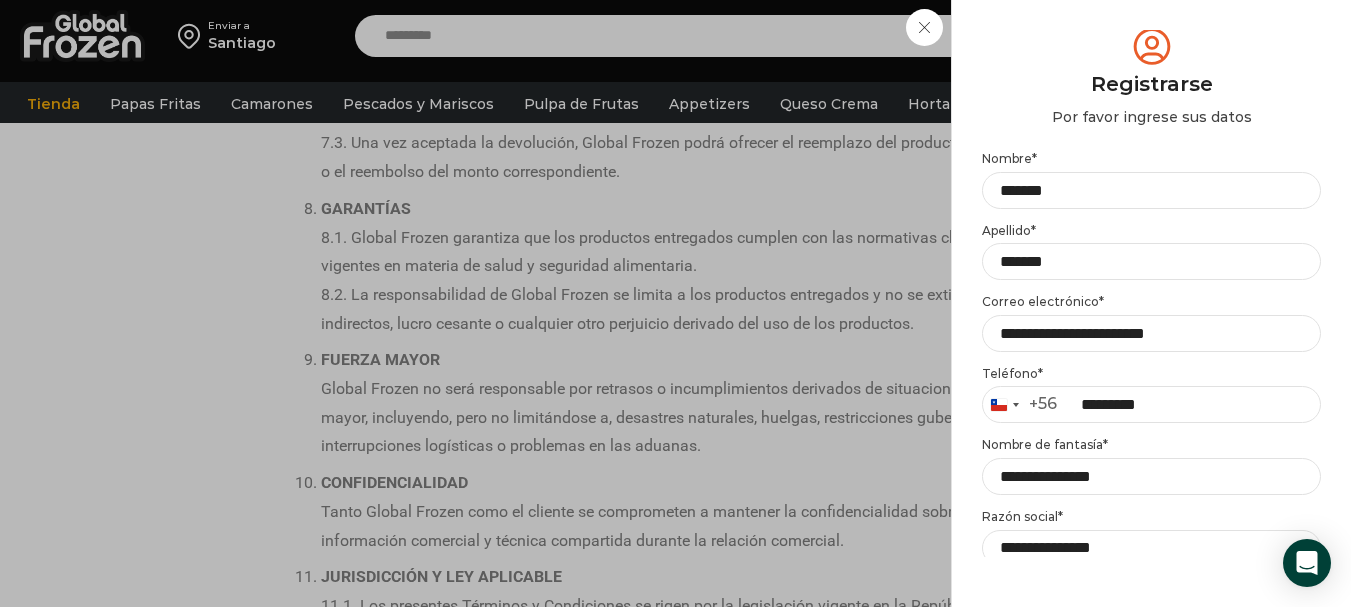 click on "Mi cuenta
Login
Register
Iniciar sesión
Por favor ingrese sus datos
Iniciar sesión
Se envió un mensaje de WhatsApp con el código de verificación a tu teléfono
Teléfono
*
[COUNTRY] [PHONE] [COUNTRY] [PHONE] [COUNTRY] [PHONE]
Continuar
Registrarse" at bounding box center [1151, 303] 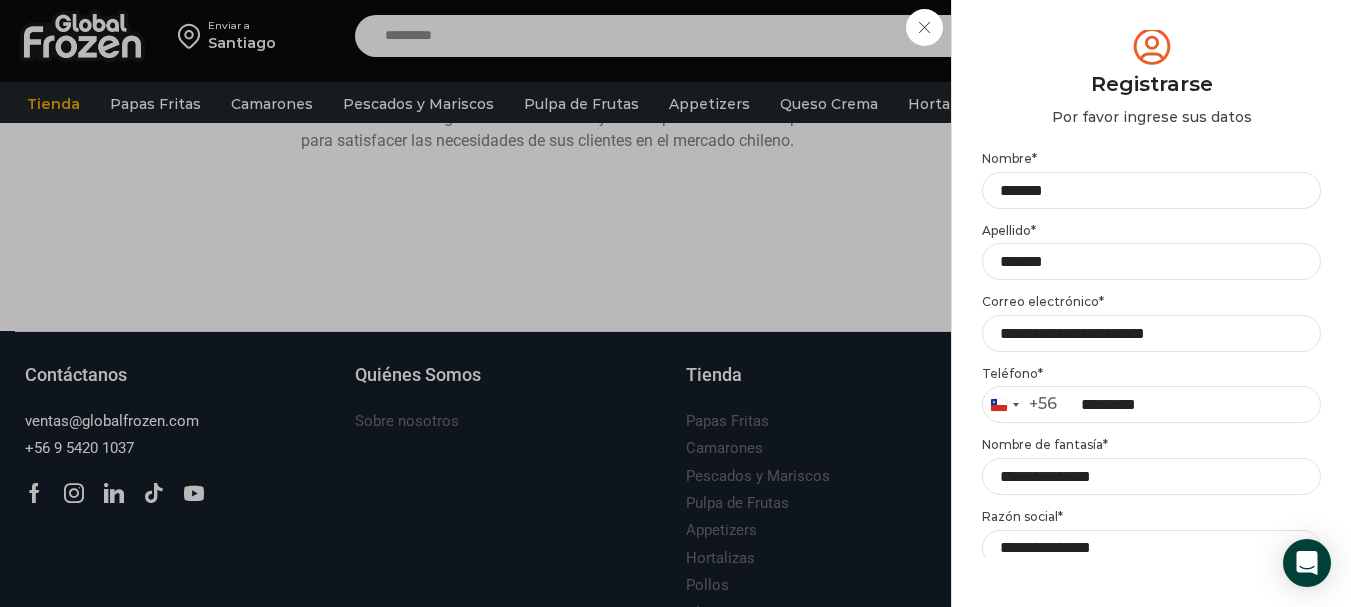 scroll, scrollTop: 2650, scrollLeft: 0, axis: vertical 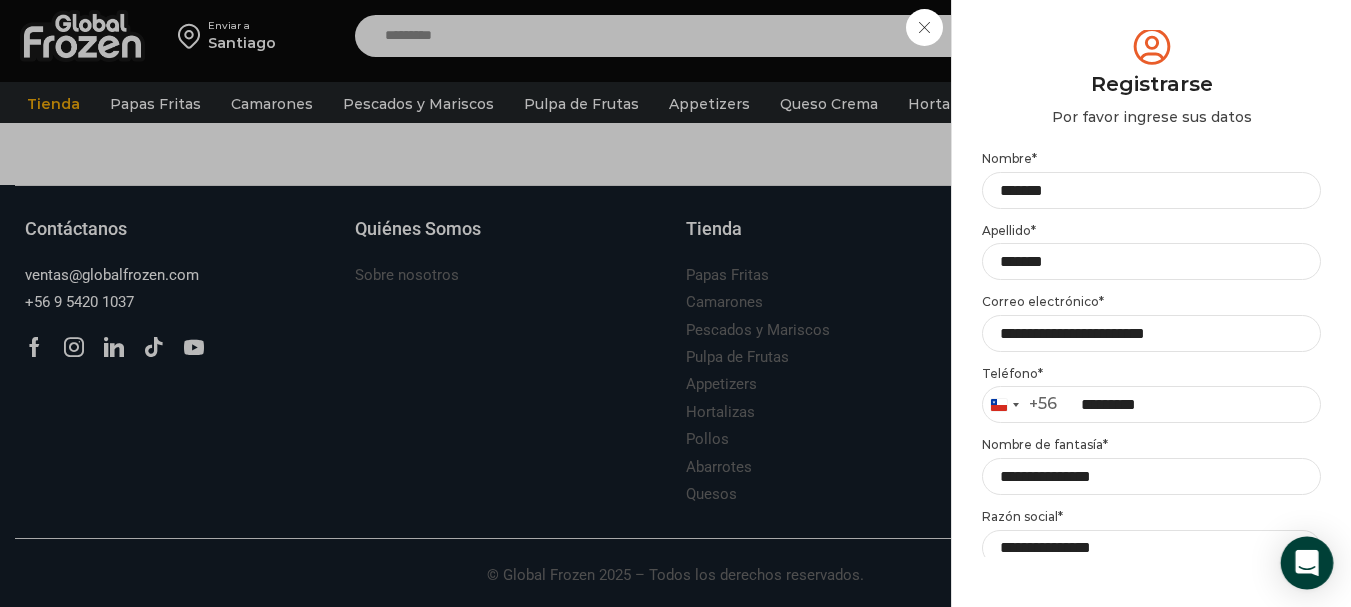 click 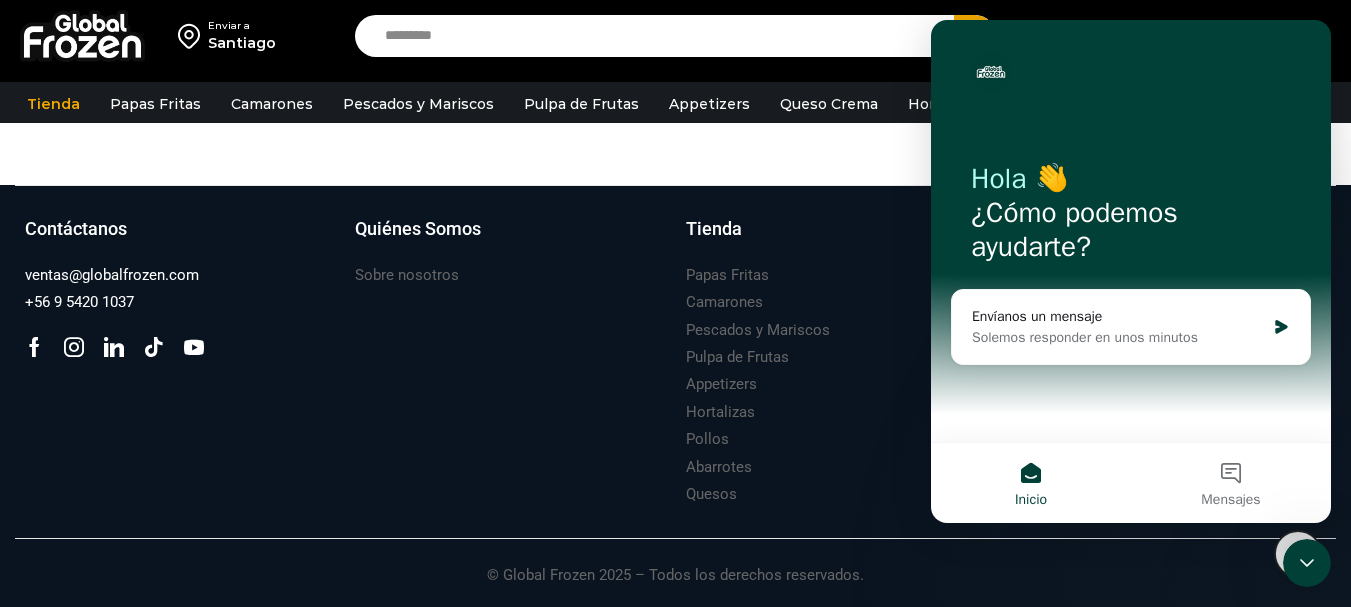 scroll, scrollTop: 0, scrollLeft: 0, axis: both 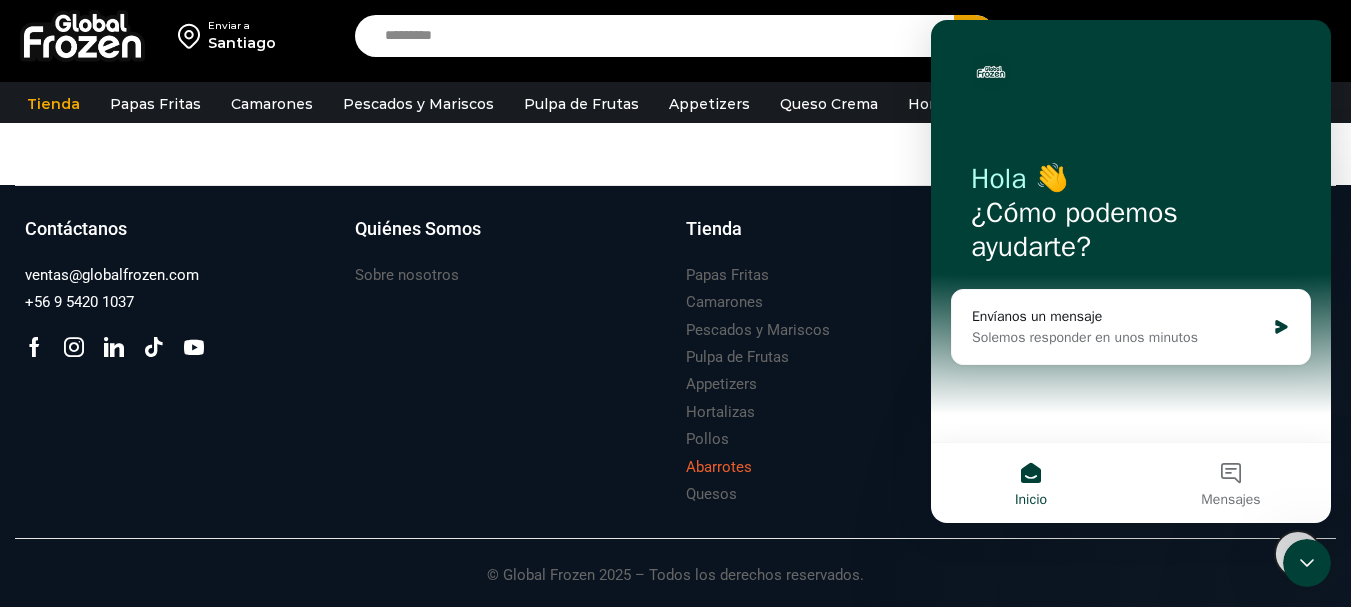 click on "Abarrotes" at bounding box center (841, 467) 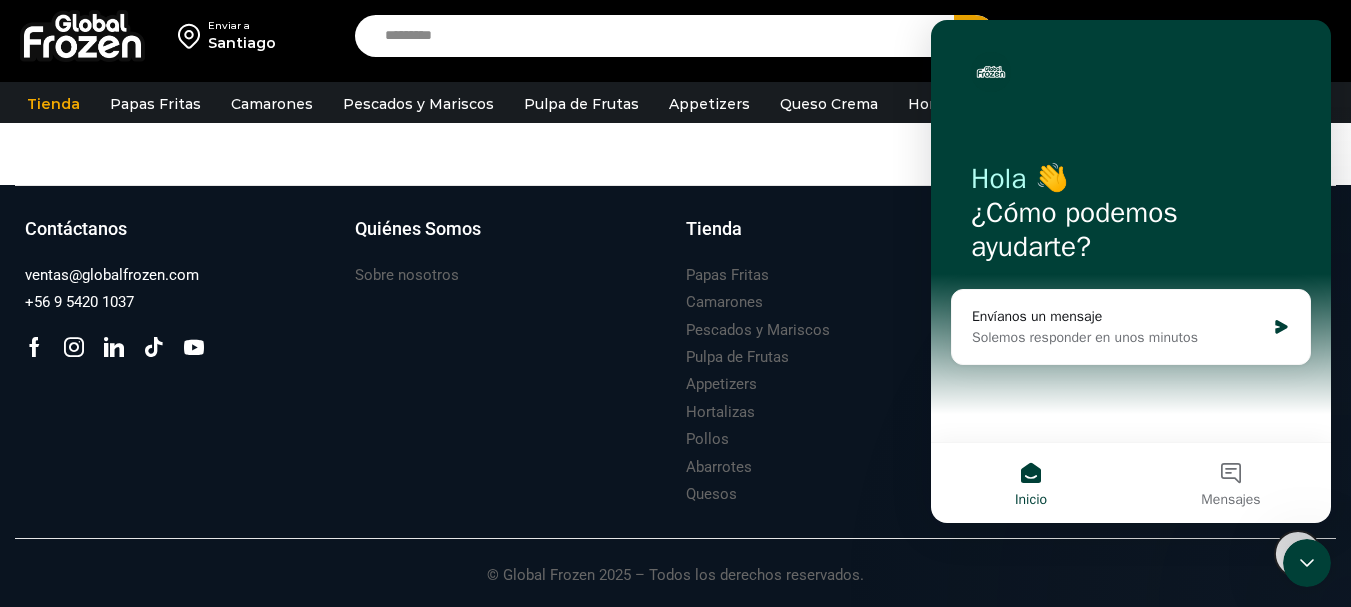 click 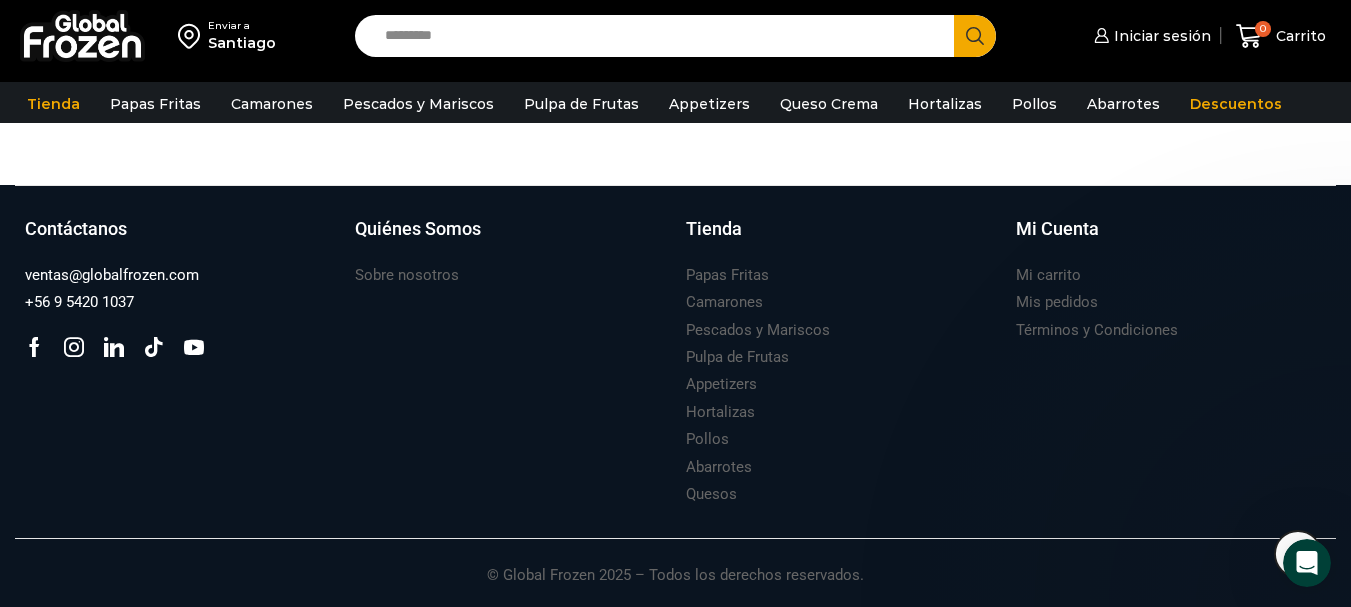scroll, scrollTop: 0, scrollLeft: 0, axis: both 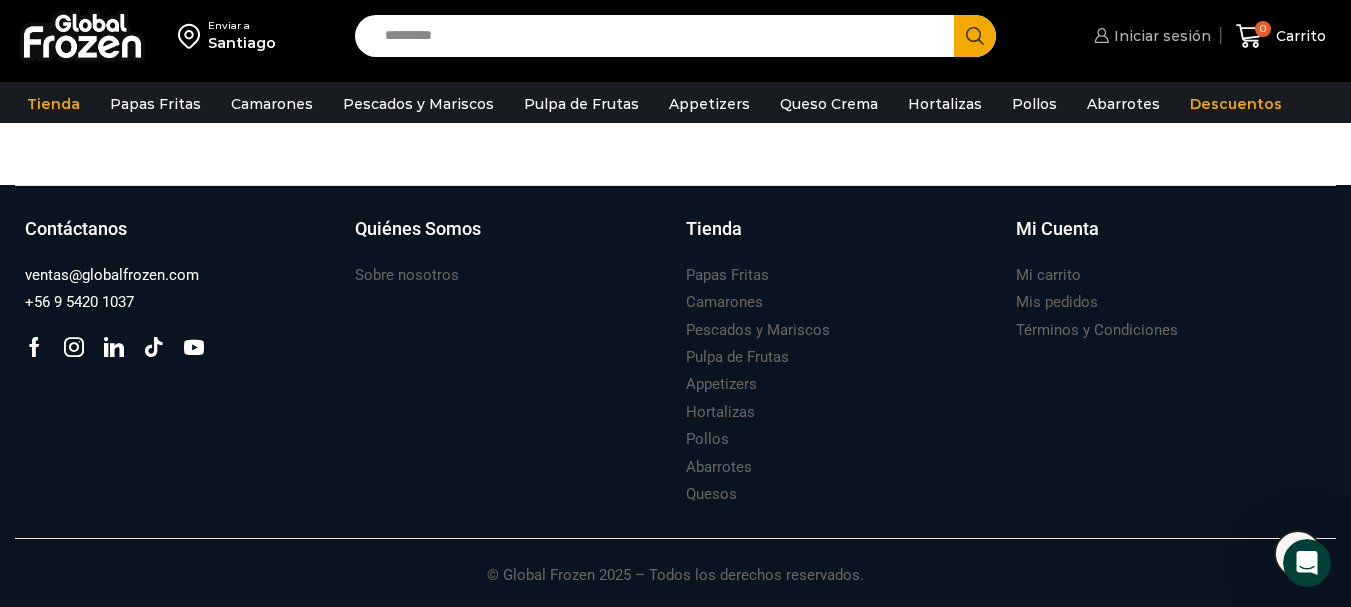 click on "Iniciar sesión" at bounding box center [1160, 36] 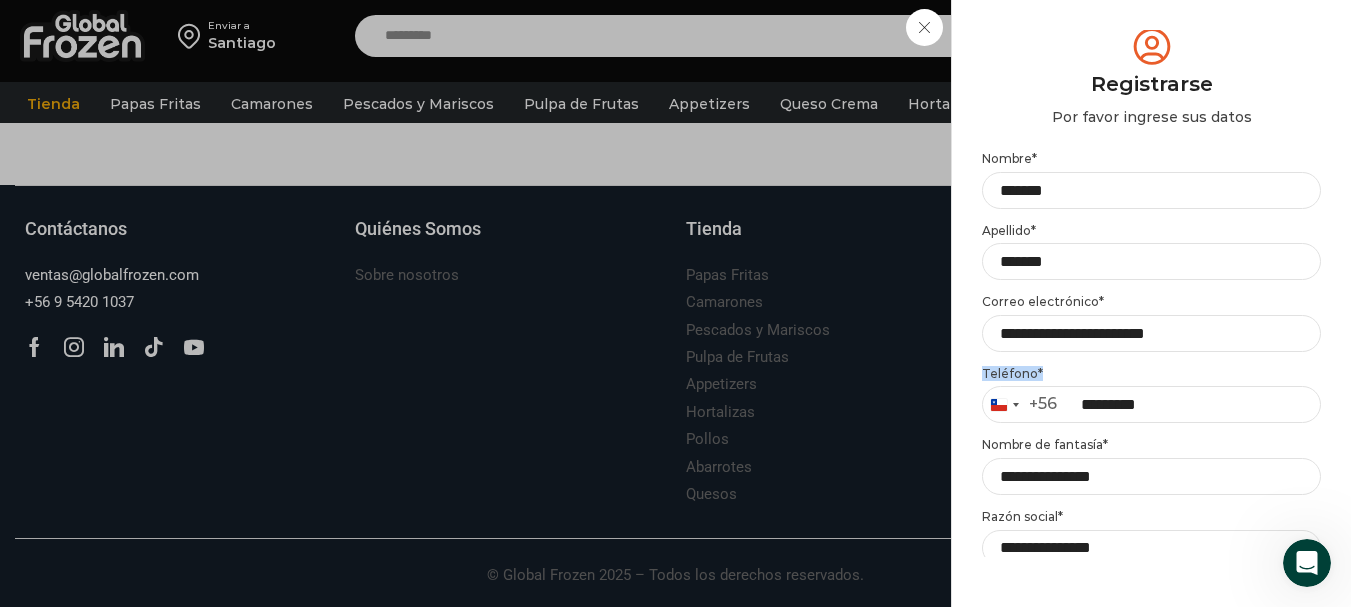 drag, startPoint x: 1321, startPoint y: 321, endPoint x: 1316, endPoint y: 330, distance: 10.29563 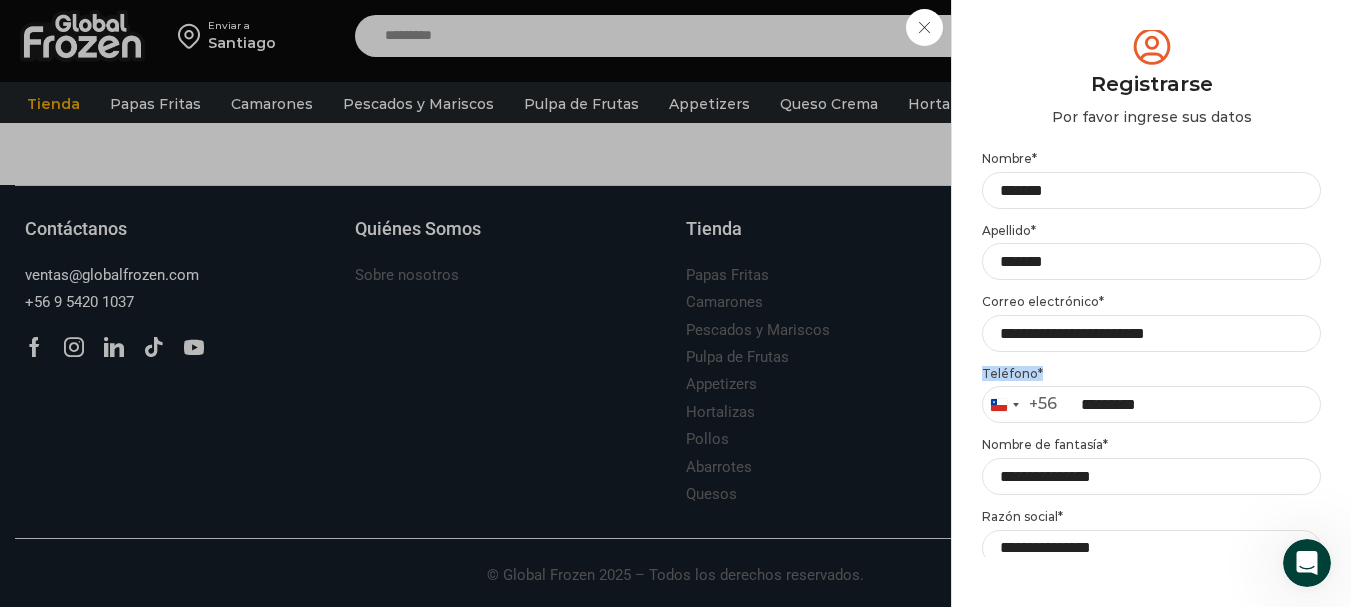 click on "Mi cuenta
Login
Register
Iniciar sesión
Por favor ingrese sus datos
Iniciar sesión
Se envió un mensaje de WhatsApp con el código de verificación a tu teléfono
Teléfono
*
[COUNTRY] [PHONE] [COUNTRY] [PHONE] [COUNTRY] [PHONE]
Continuar
Registrarse" at bounding box center [1151, 303] 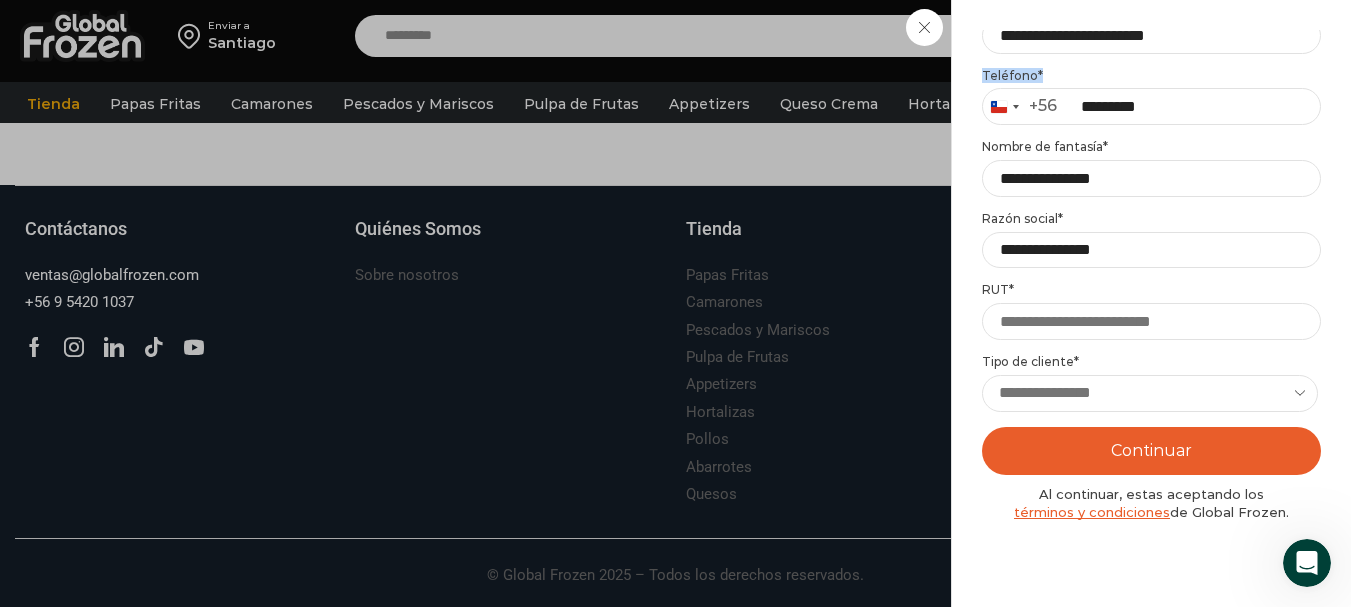 scroll, scrollTop: 308, scrollLeft: 0, axis: vertical 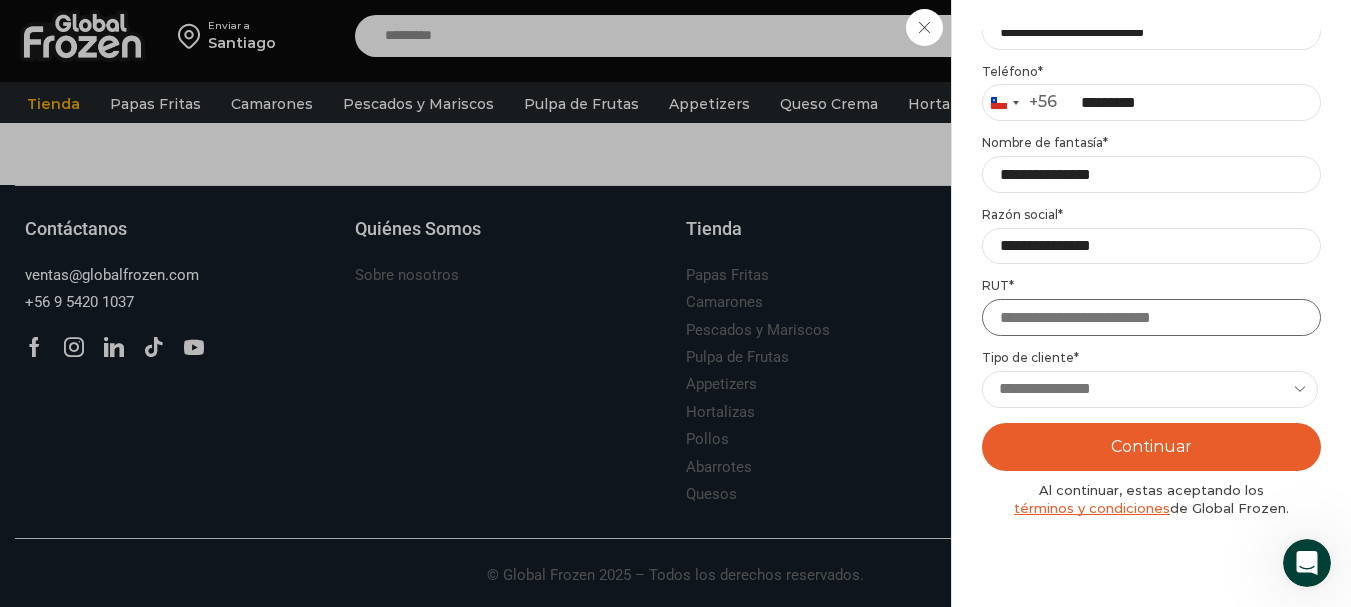 click on "RUT  *" at bounding box center (1151, 317) 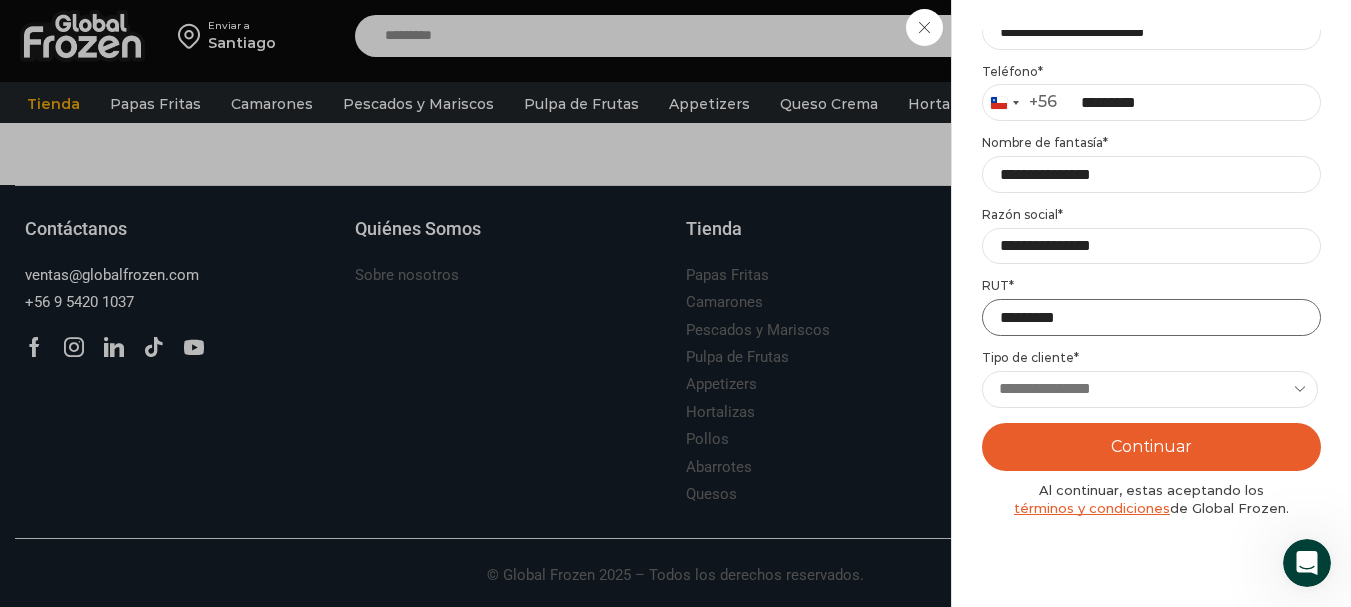 type on "*********" 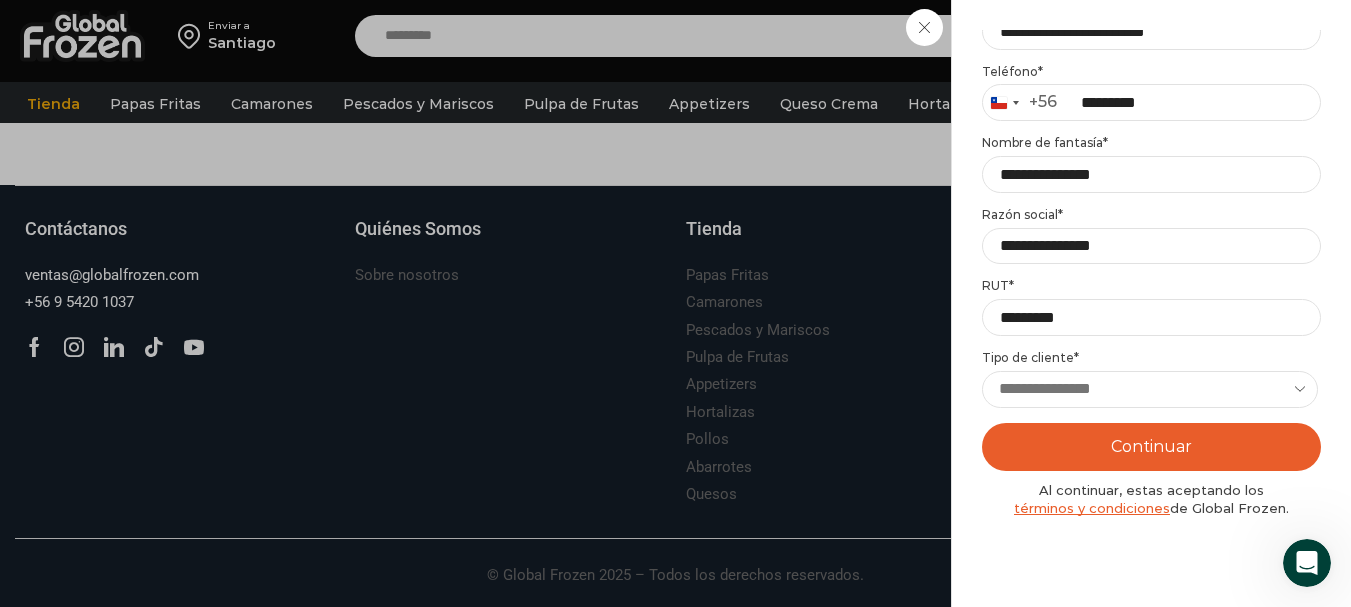 click on "**********" at bounding box center (1150, 389) 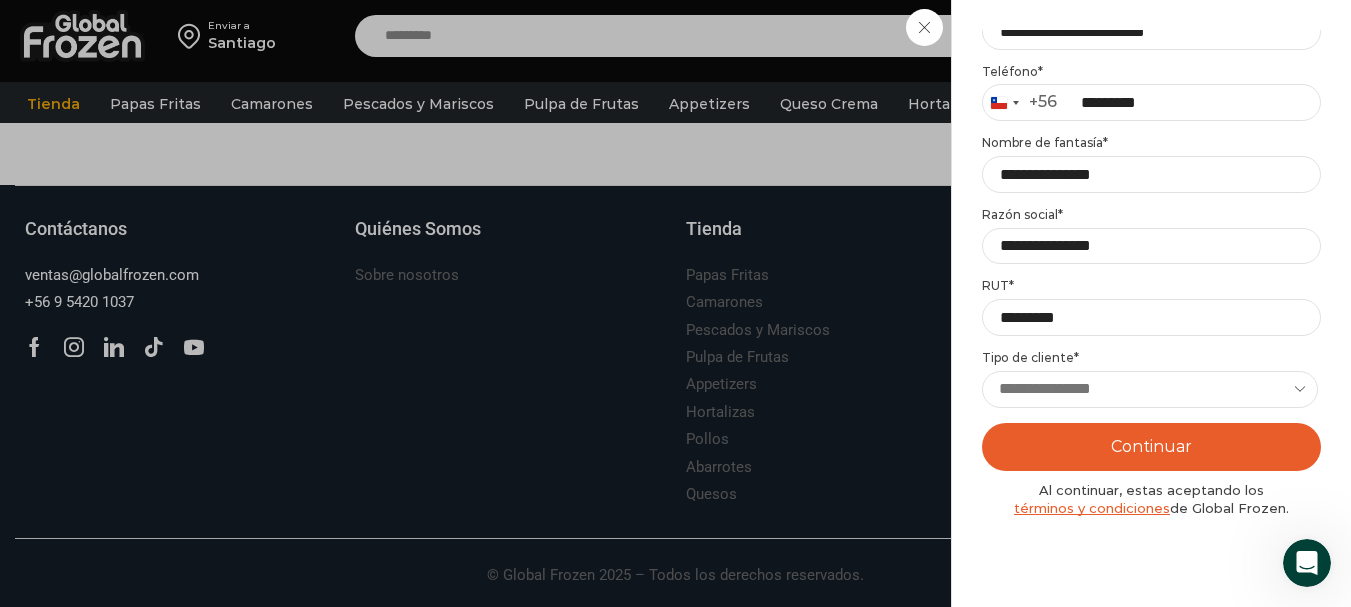 select on "********" 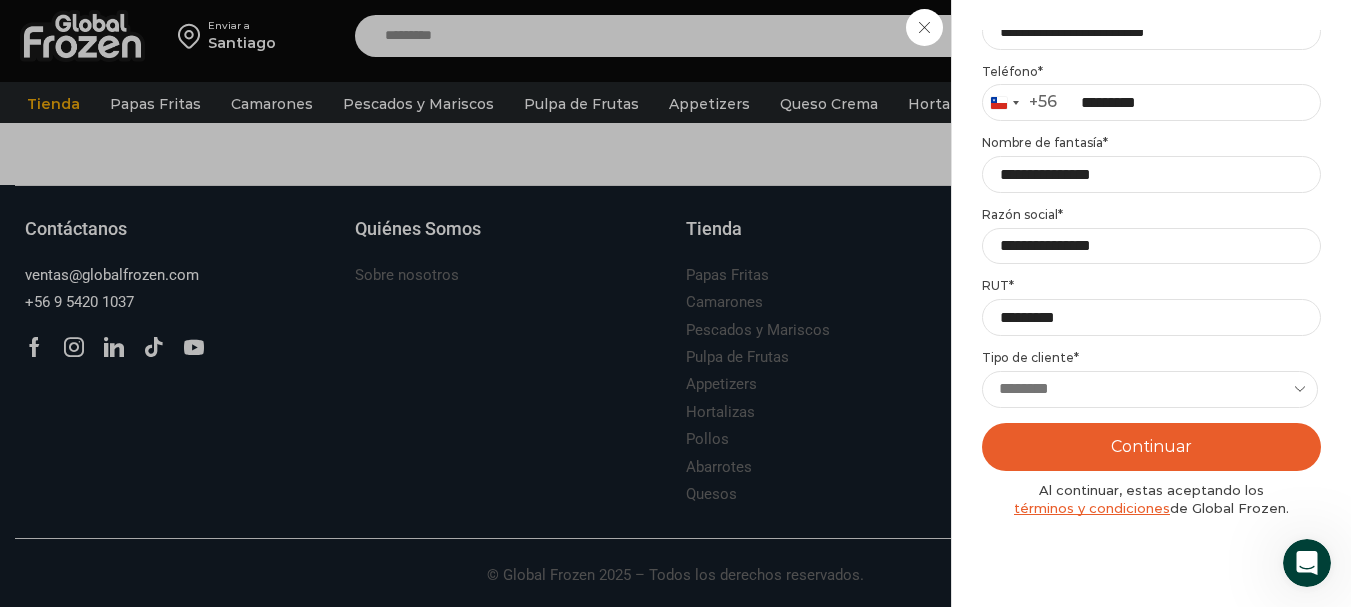 click on "**********" at bounding box center [1150, 389] 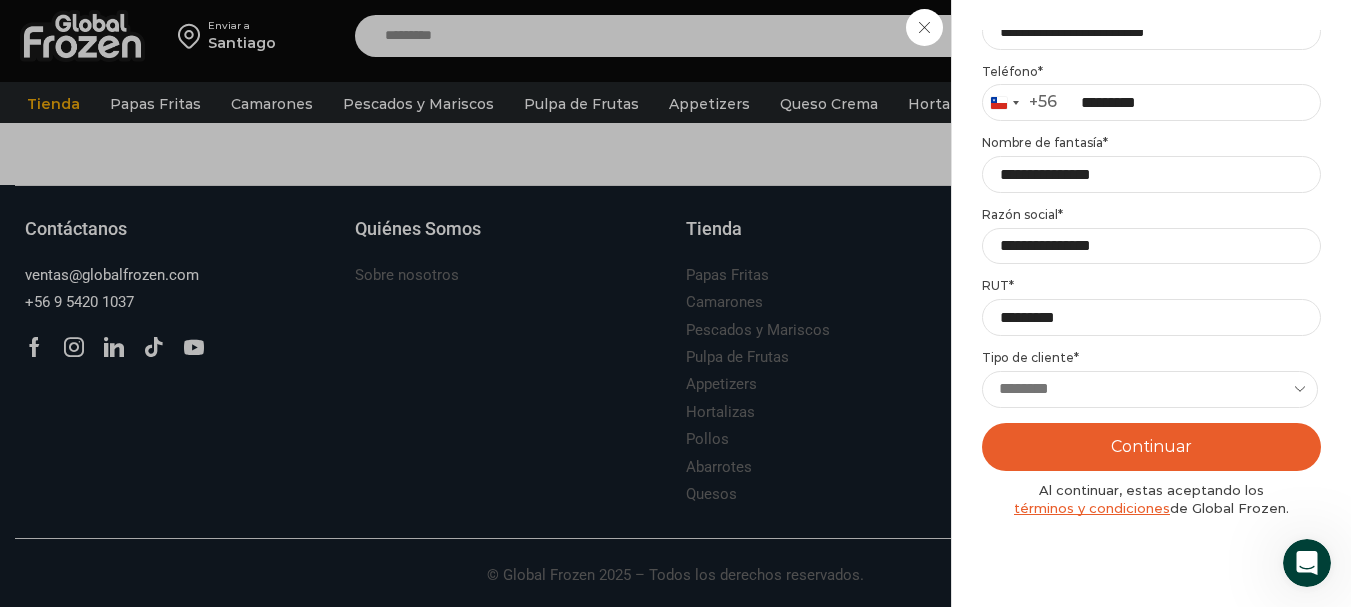 click on "Continuar" at bounding box center (1151, 447) 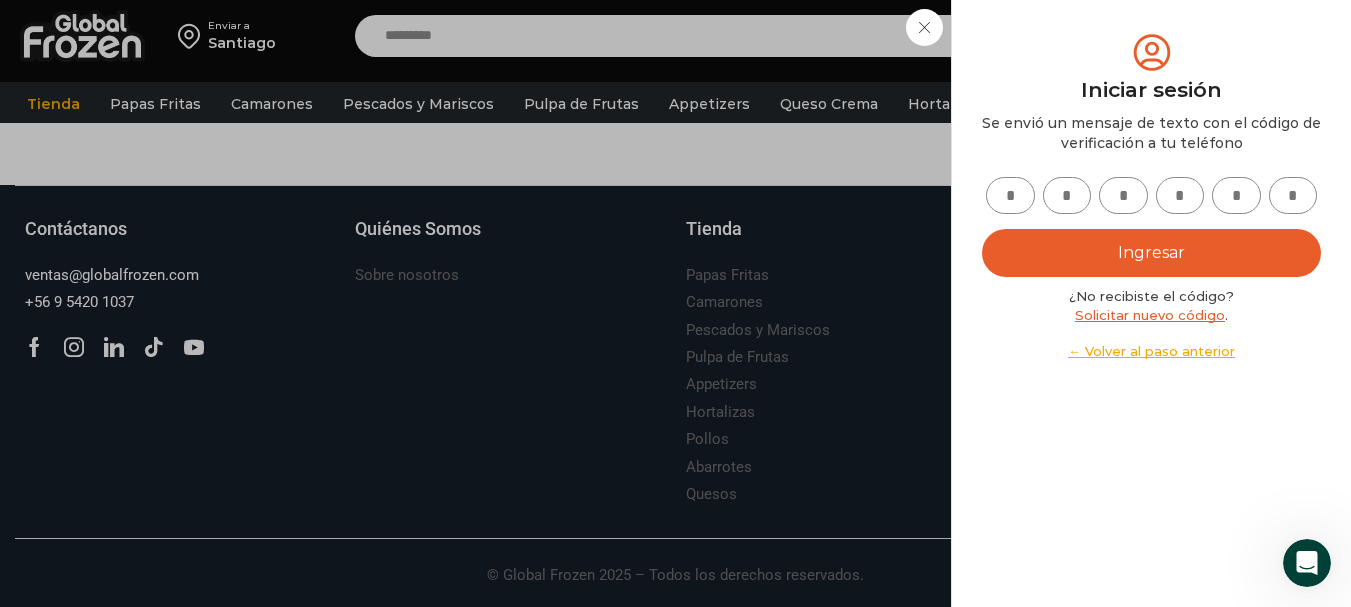 scroll, scrollTop: 0, scrollLeft: 0, axis: both 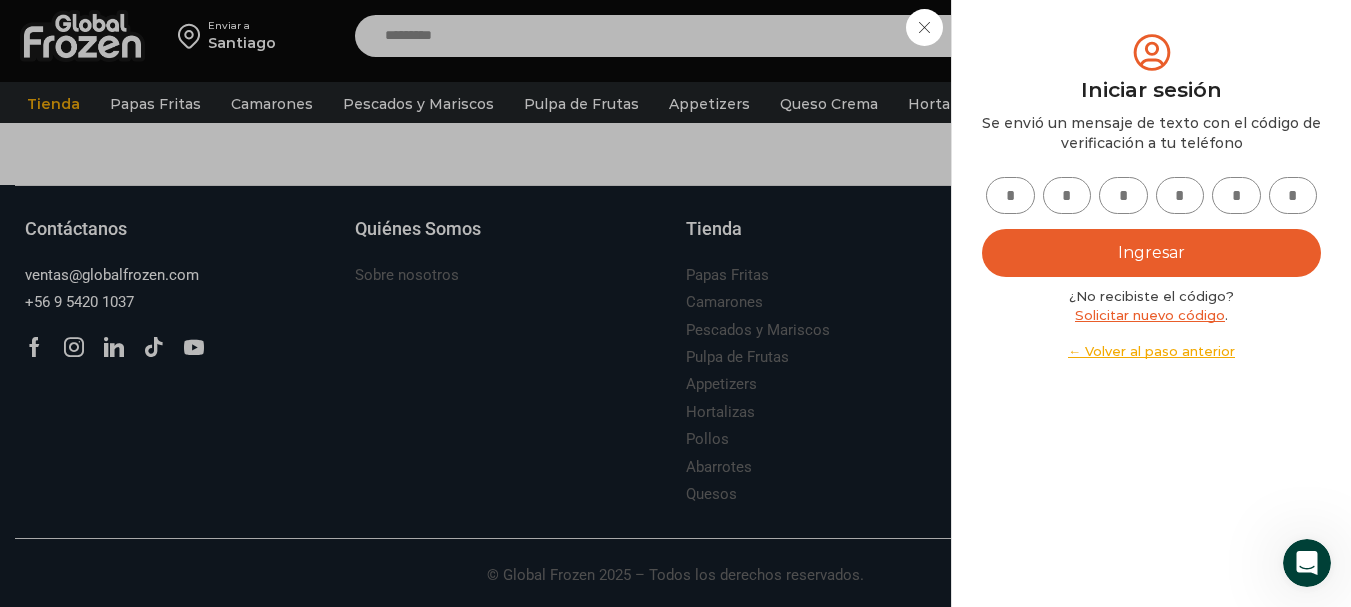 click at bounding box center [1010, 195] 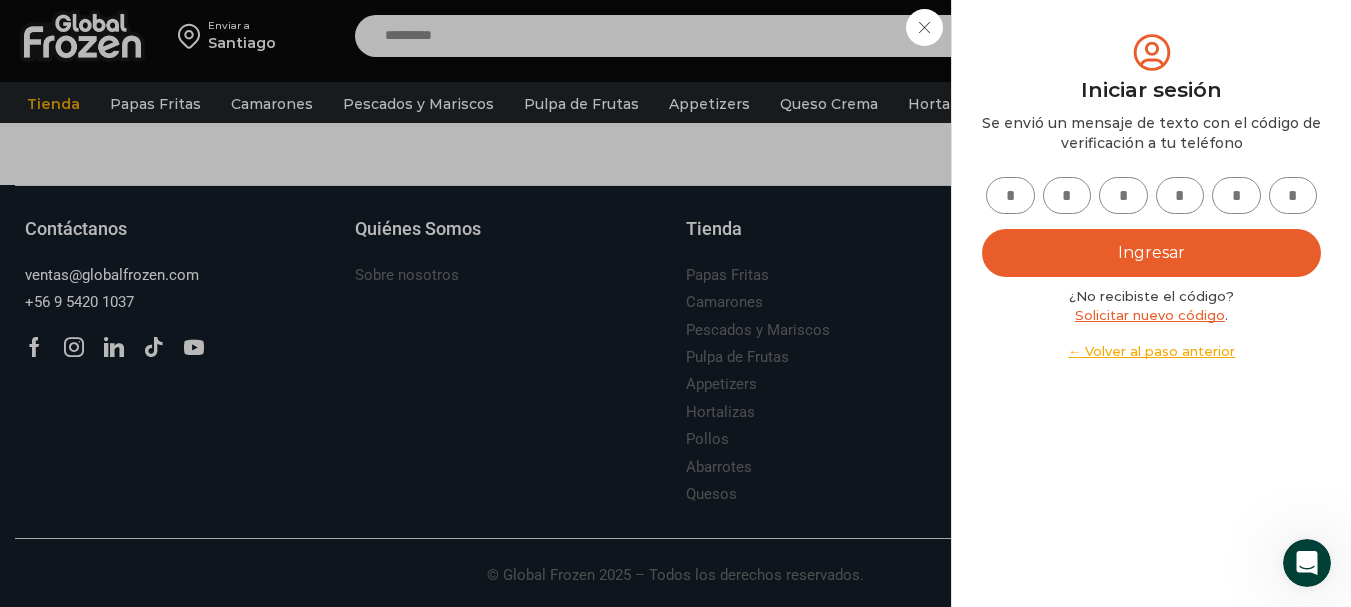 type on "*" 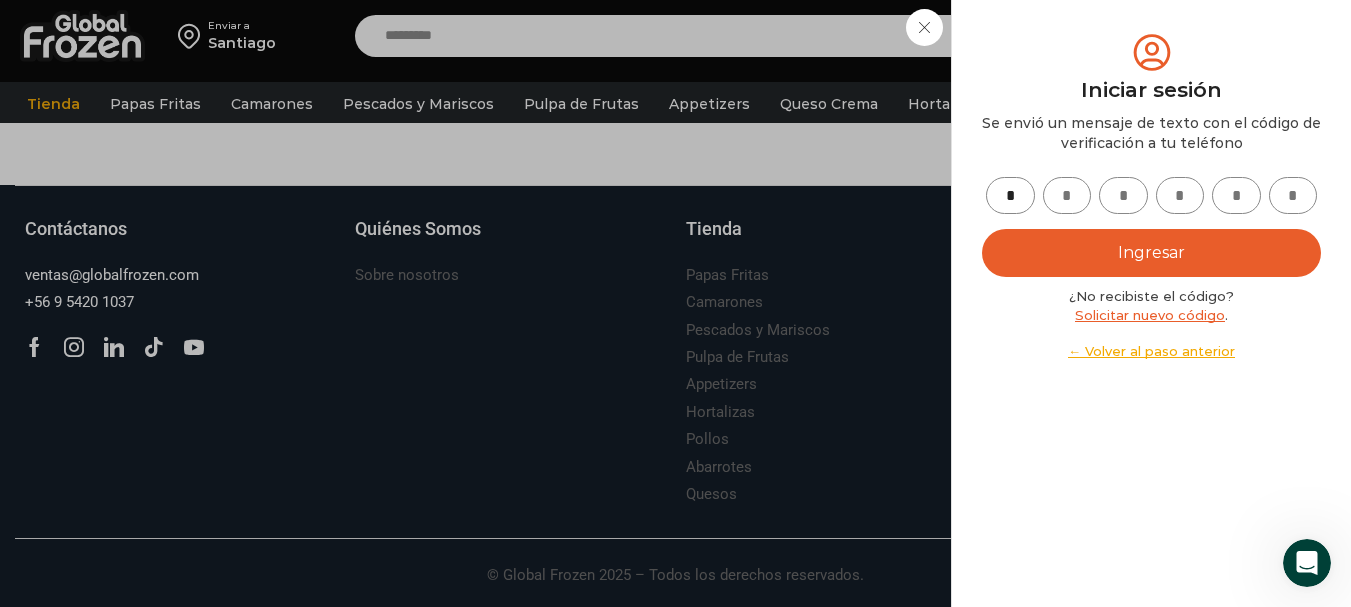type on "*" 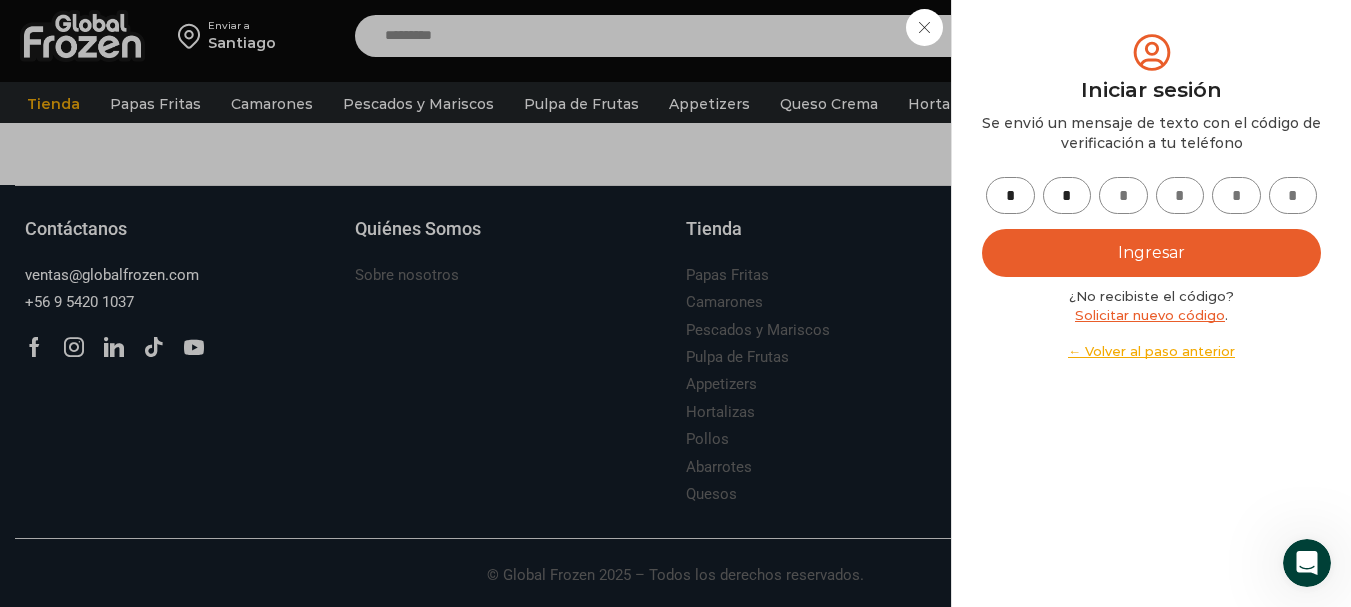 type on "*" 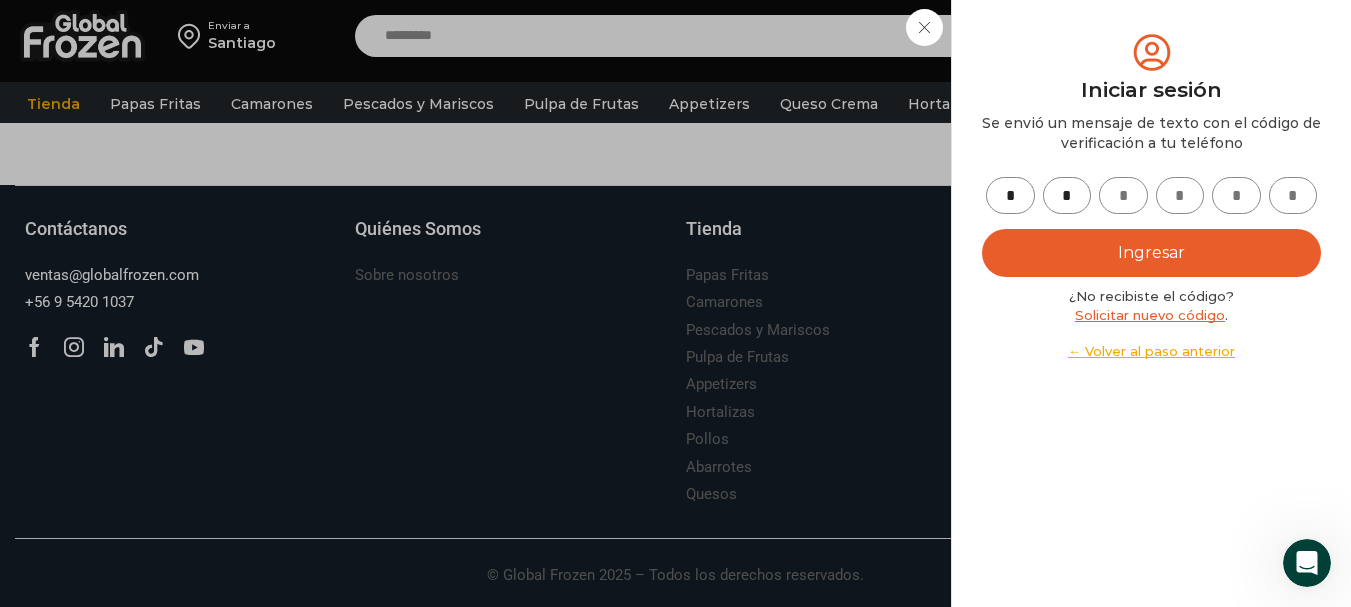 type on "*" 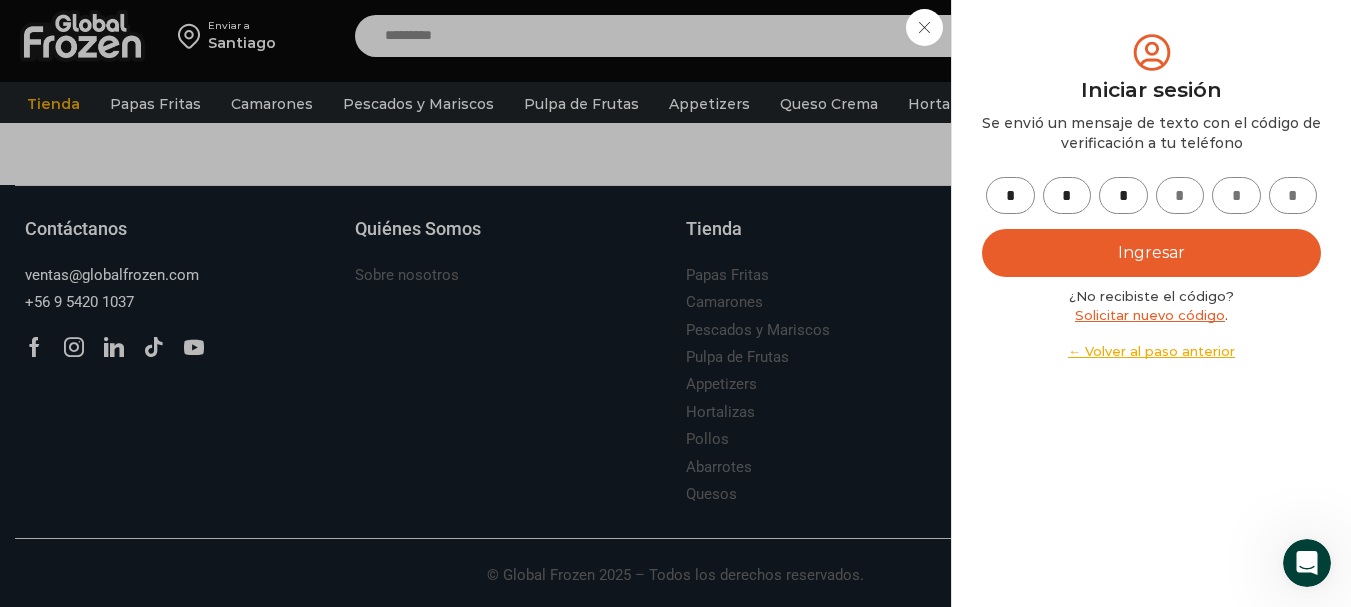 type on "*" 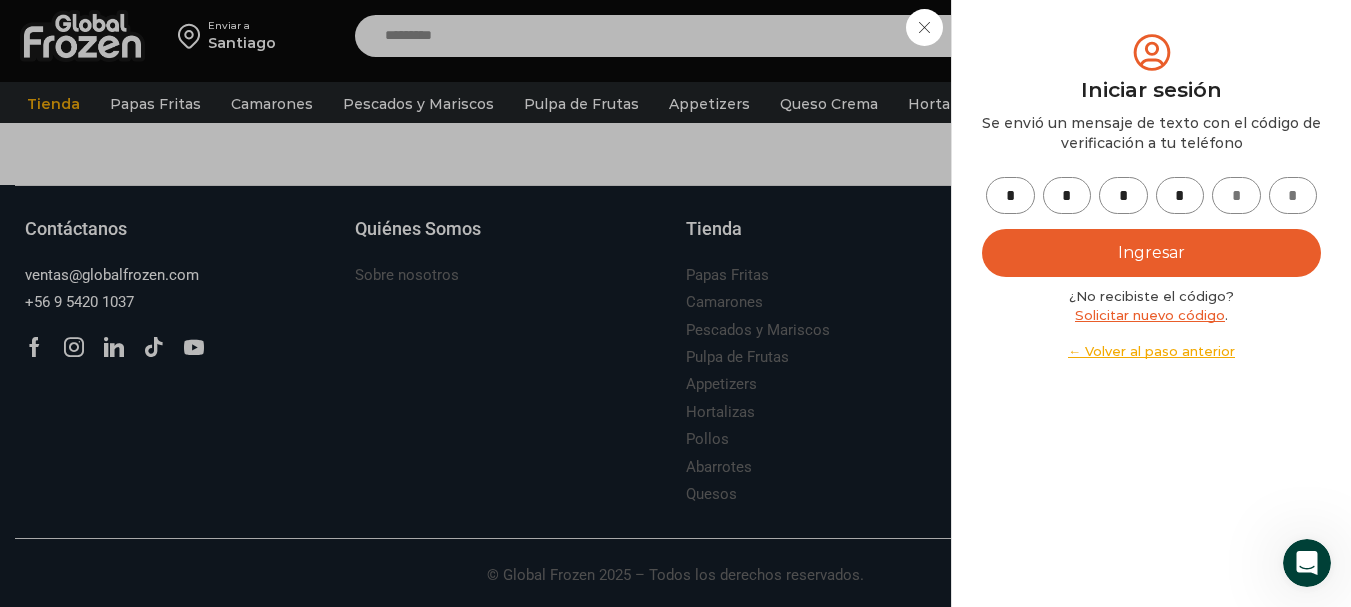 type on "*" 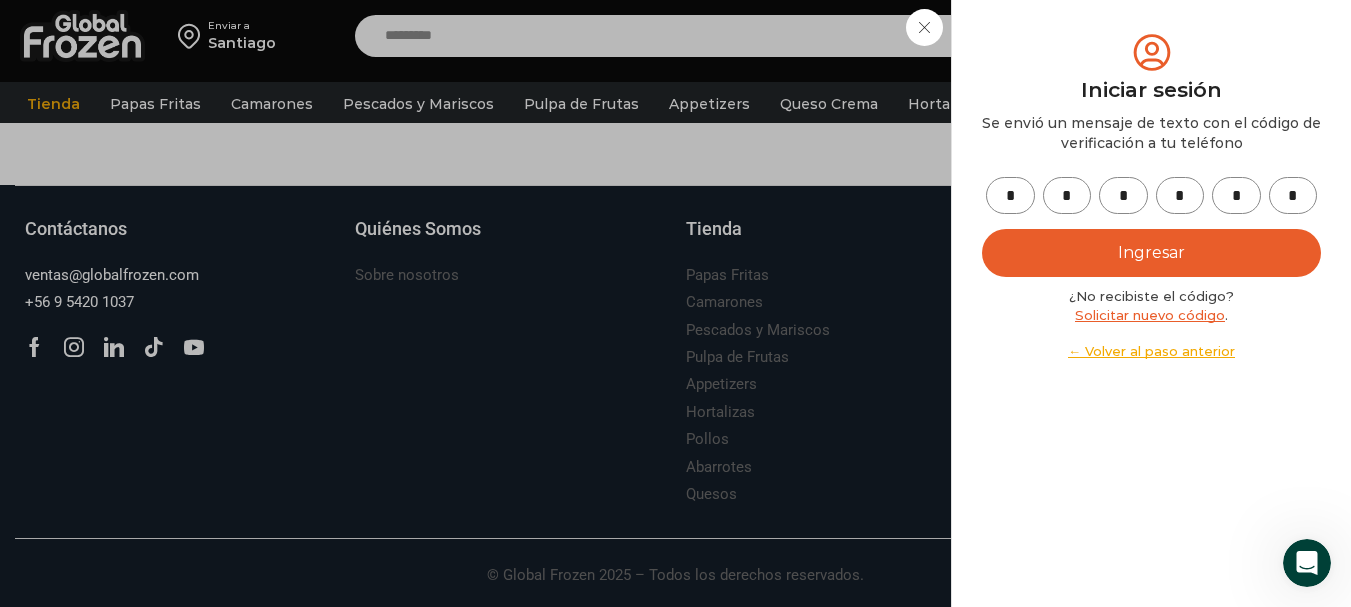 type on "*" 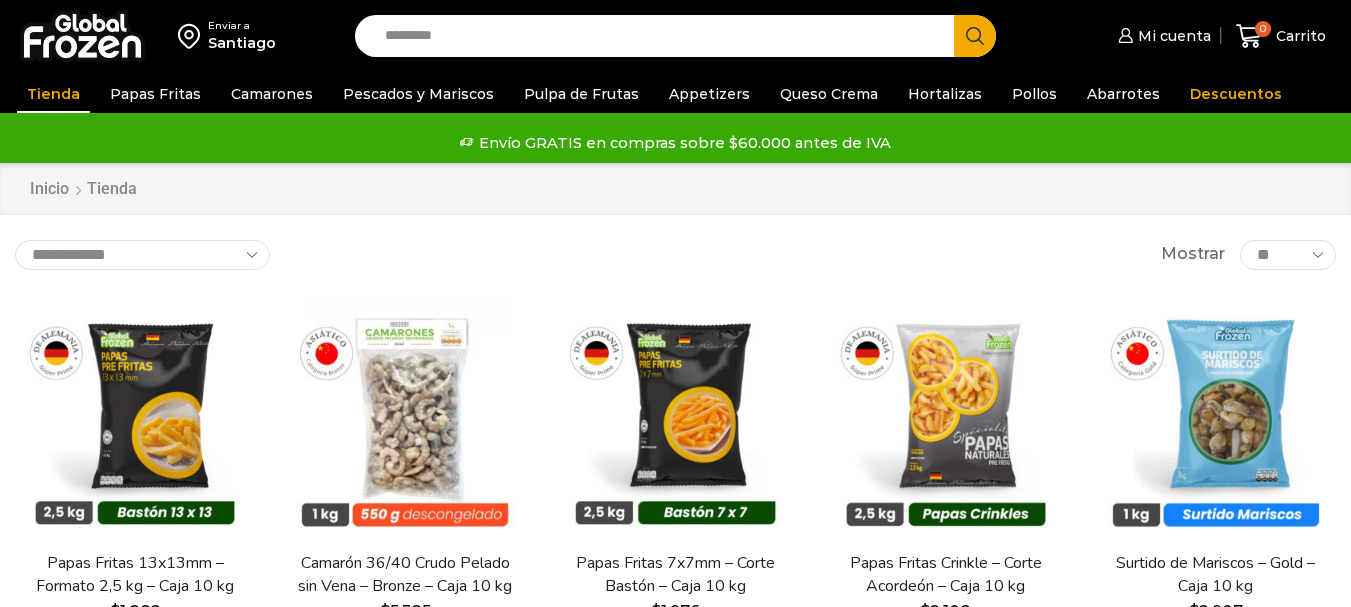 scroll, scrollTop: 0, scrollLeft: 0, axis: both 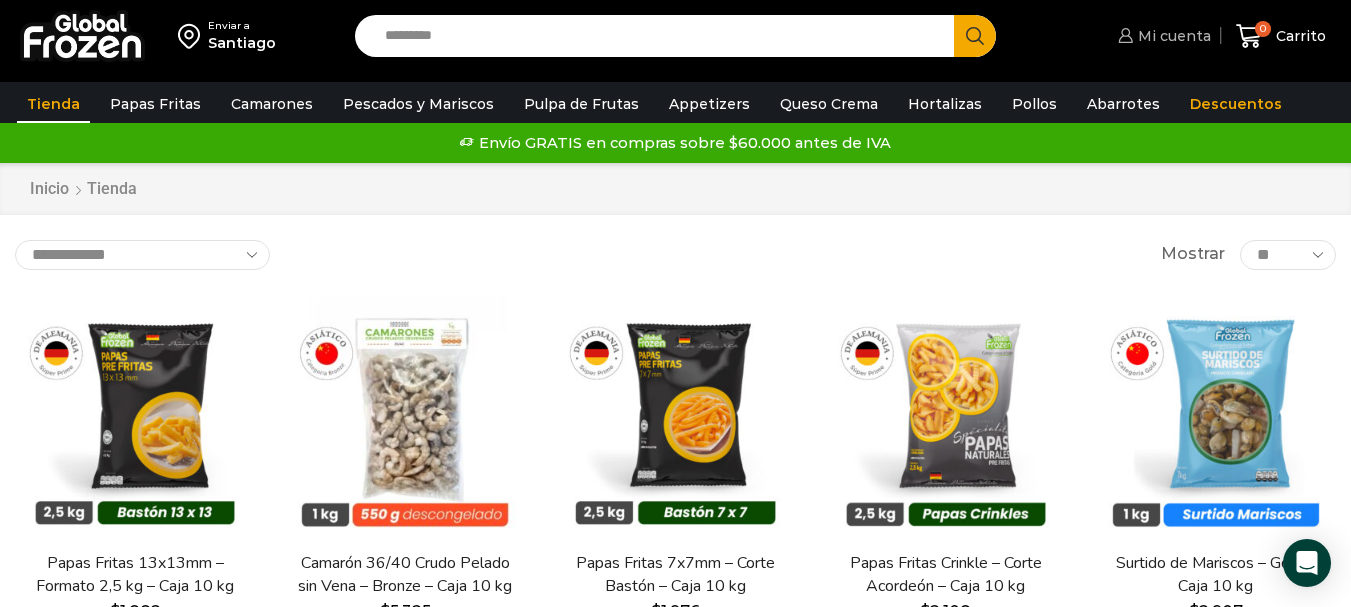 click on "Mi cuenta" at bounding box center [1172, 36] 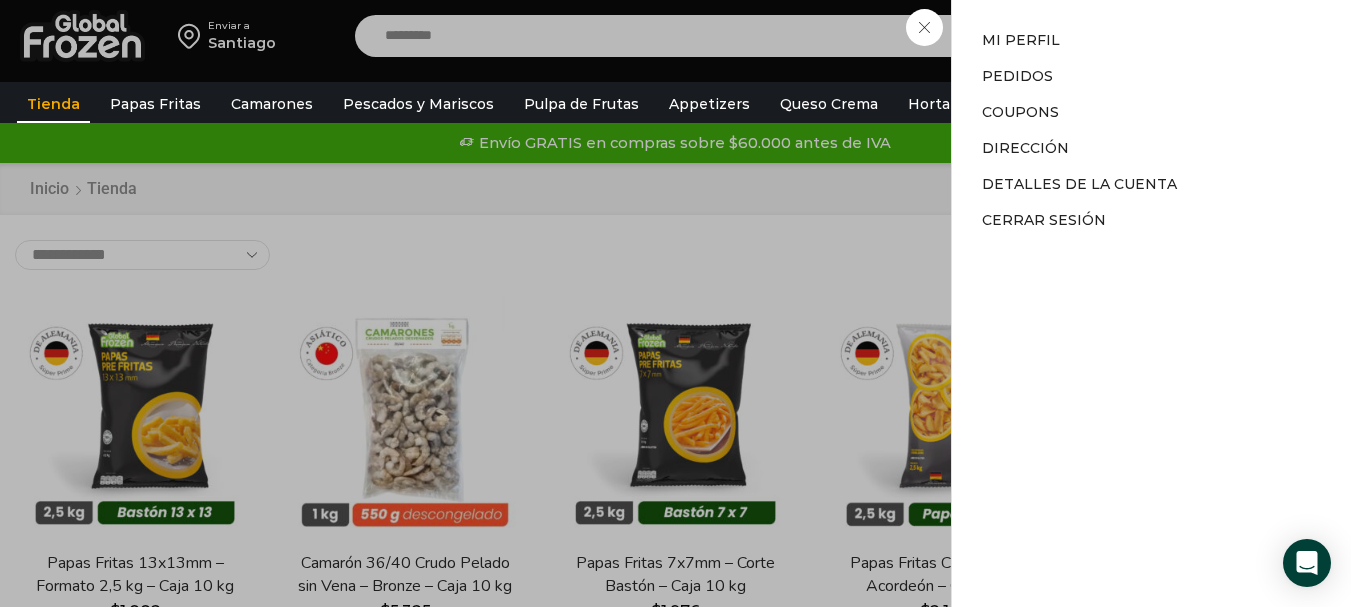 click on "Mi cuenta
Mi cuenta
Mi perfil
Pedidos
Descargas
Coupons
Dirección
Detalles de la cuenta
Cerrar sesión" at bounding box center [1162, 36] 